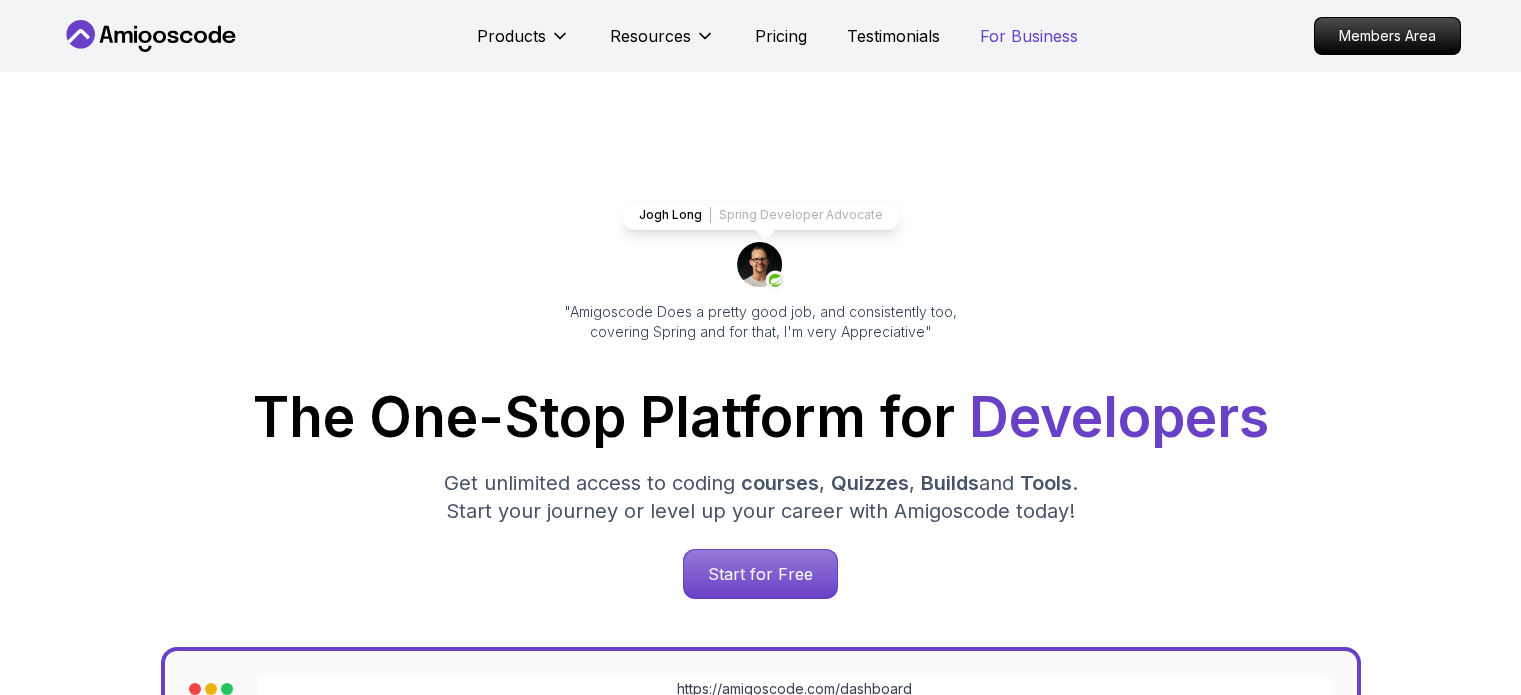 scroll, scrollTop: 1511, scrollLeft: 0, axis: vertical 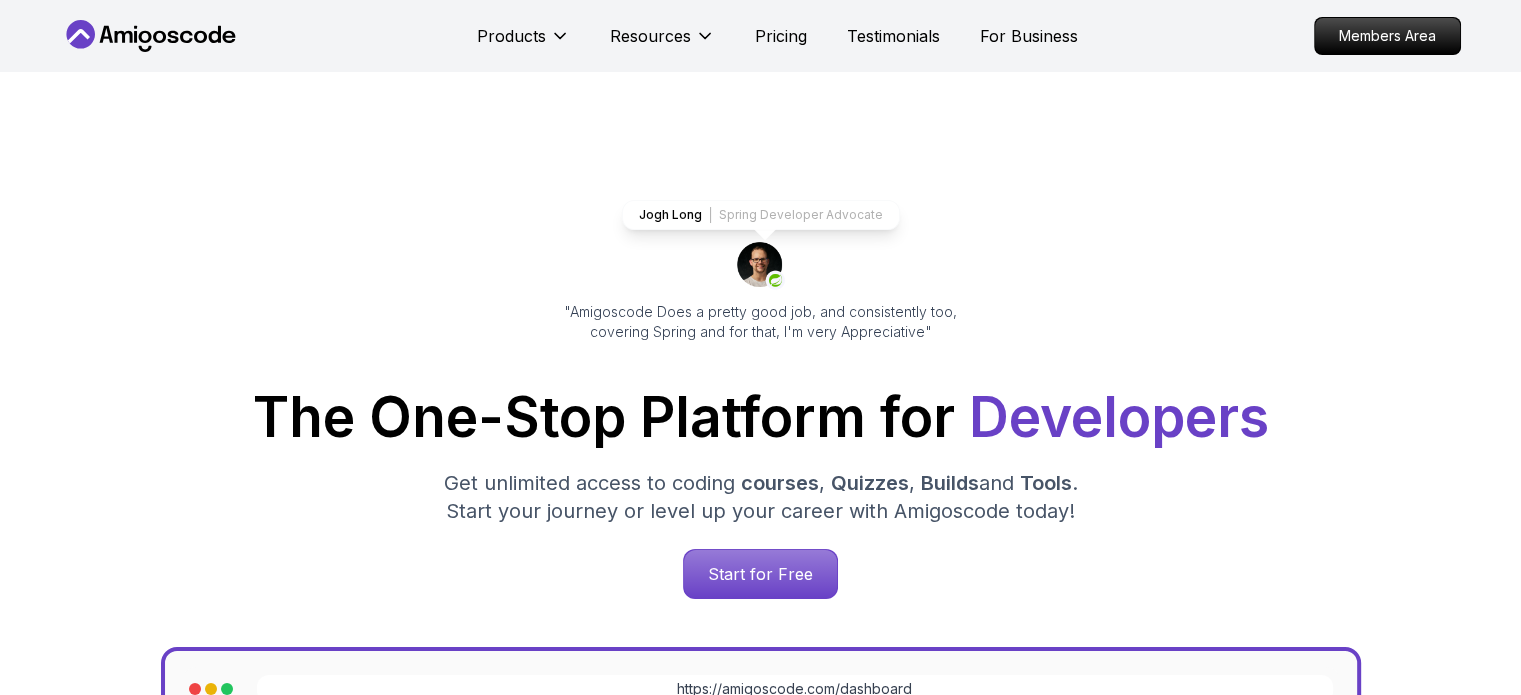click on "The One-Stop Platform for   Developers" at bounding box center [761, 417] 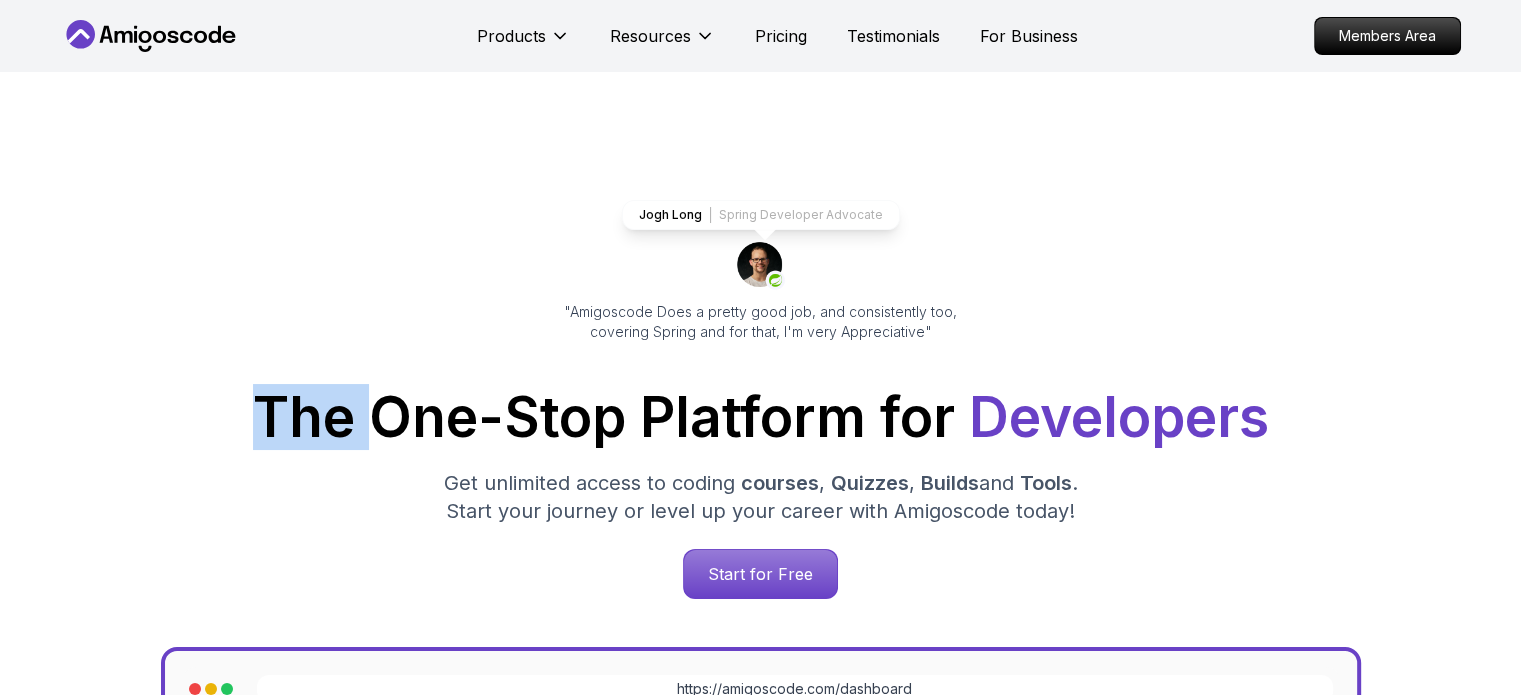 click on "The One-Stop Platform for   Developers" at bounding box center [761, 417] 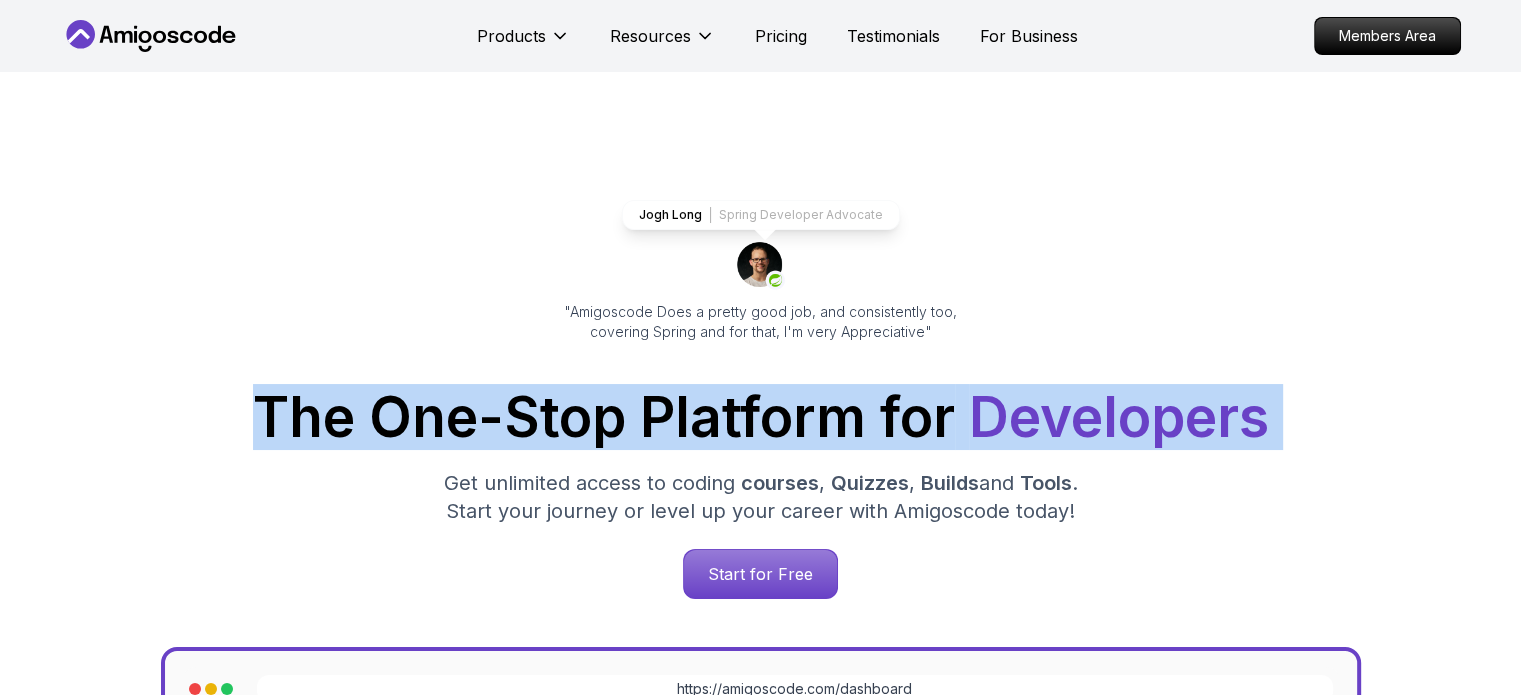 click on "The One-Stop Platform for   Developers" at bounding box center [761, 417] 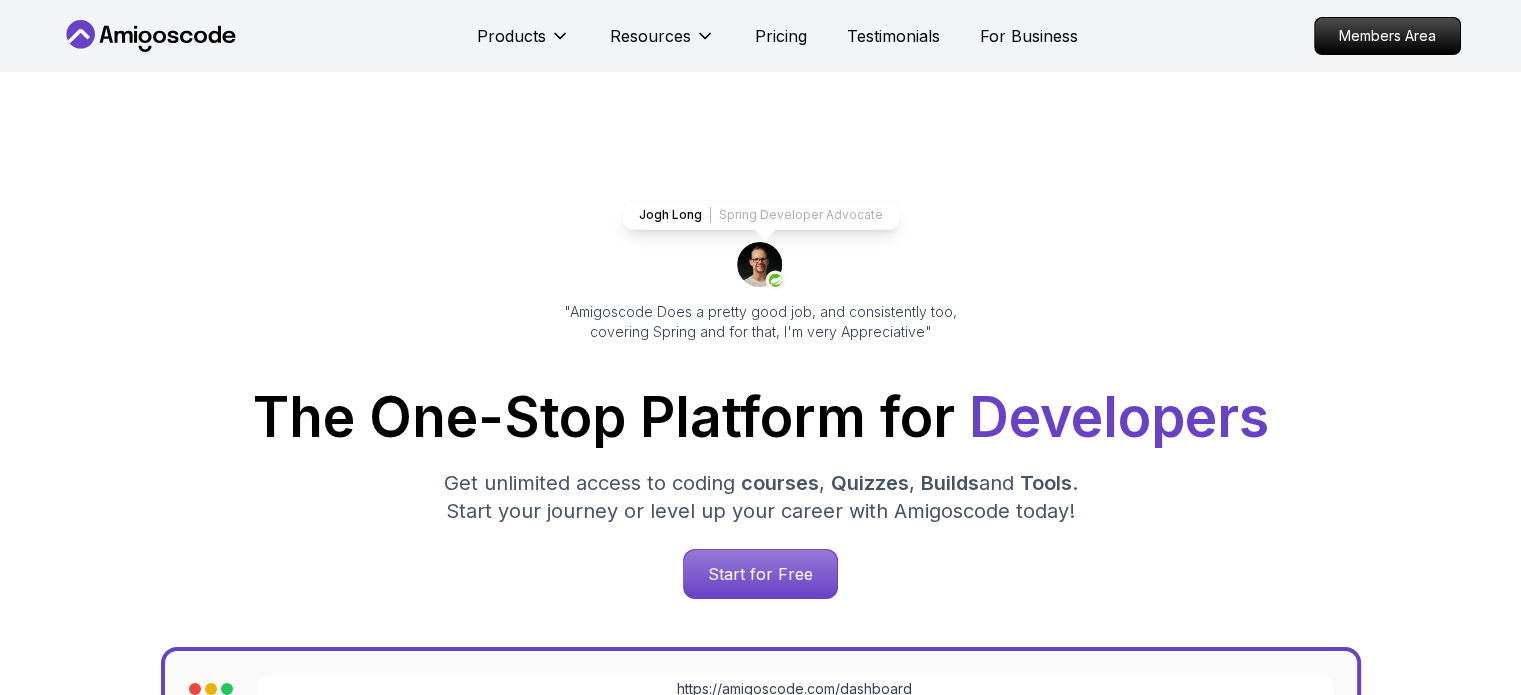 click on "The One-Stop Platform for   Developers Get unlimited access to coding   courses ,   Quizzes ,   Builds  and   Tools . Start your journey or level up your career with Amigoscode today! Start for Free" at bounding box center [761, 494] 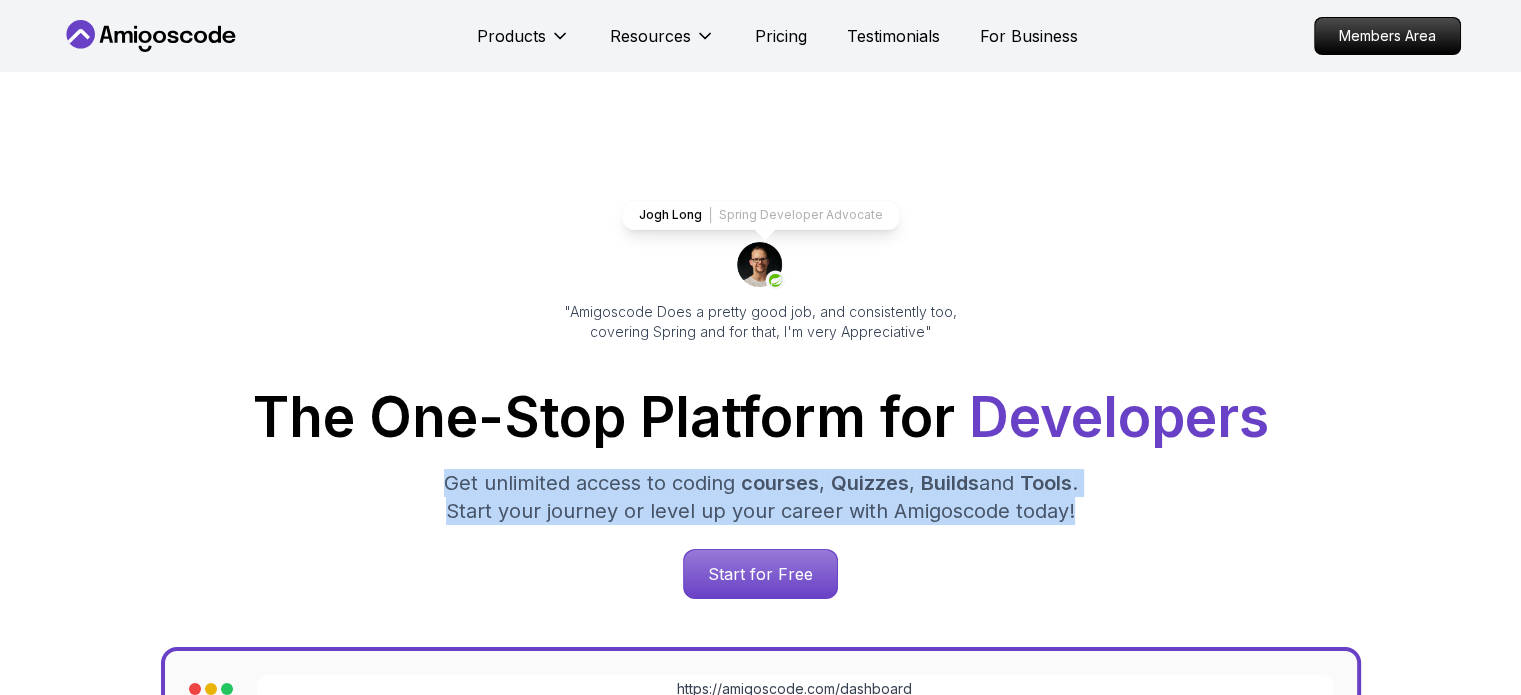 drag, startPoint x: 1077, startPoint y: 513, endPoint x: 385, endPoint y: 468, distance: 693.4616 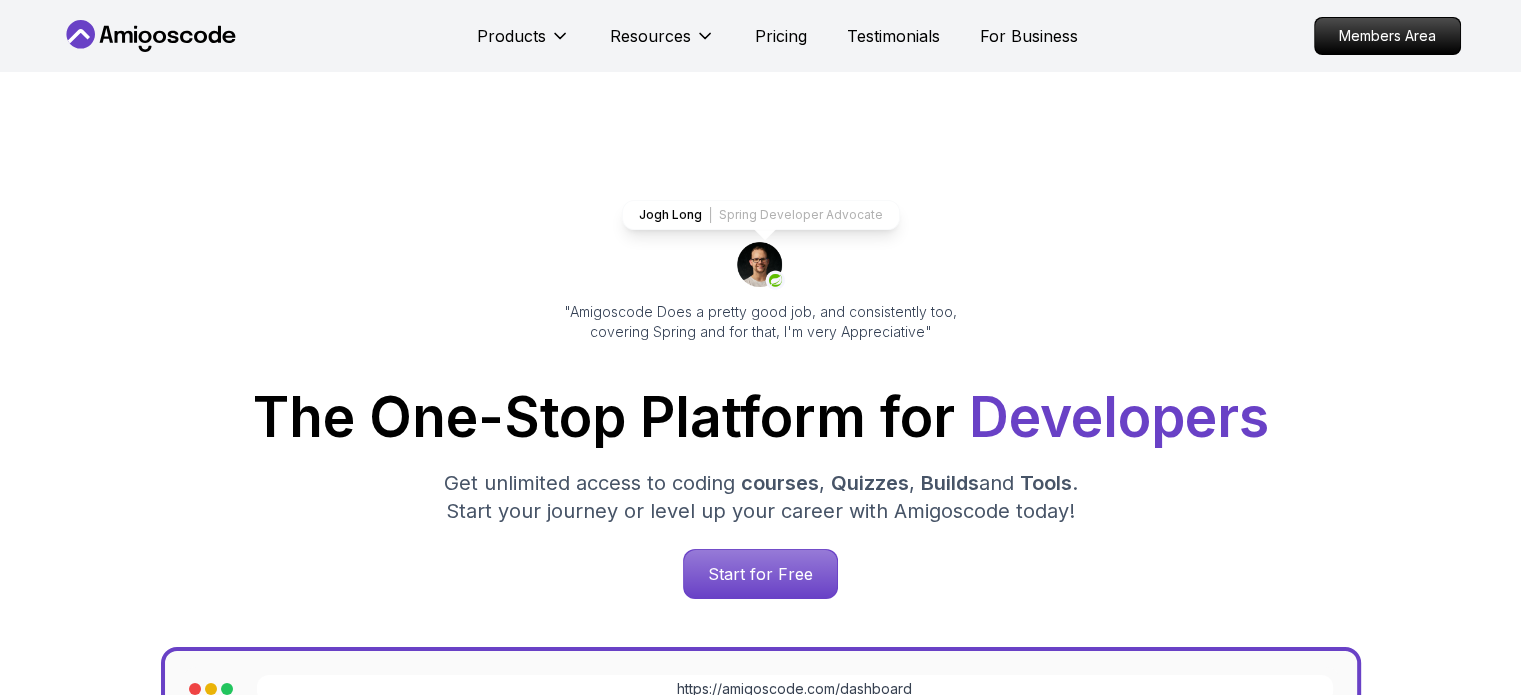 click on "[FIRST] [LAST] Spring Developer Advocate "Amigoscode Does a pretty good job, and consistently too, covering Spring and for that, I'm very Appreciative" The One-Stop Platform for Developers Get unlimited access to coding courses , Quizzes , Builds and Tools . Start your journey or level up your career with Amigoscode today! Start for Free https://example.com/dashboard" at bounding box center [761, 817] 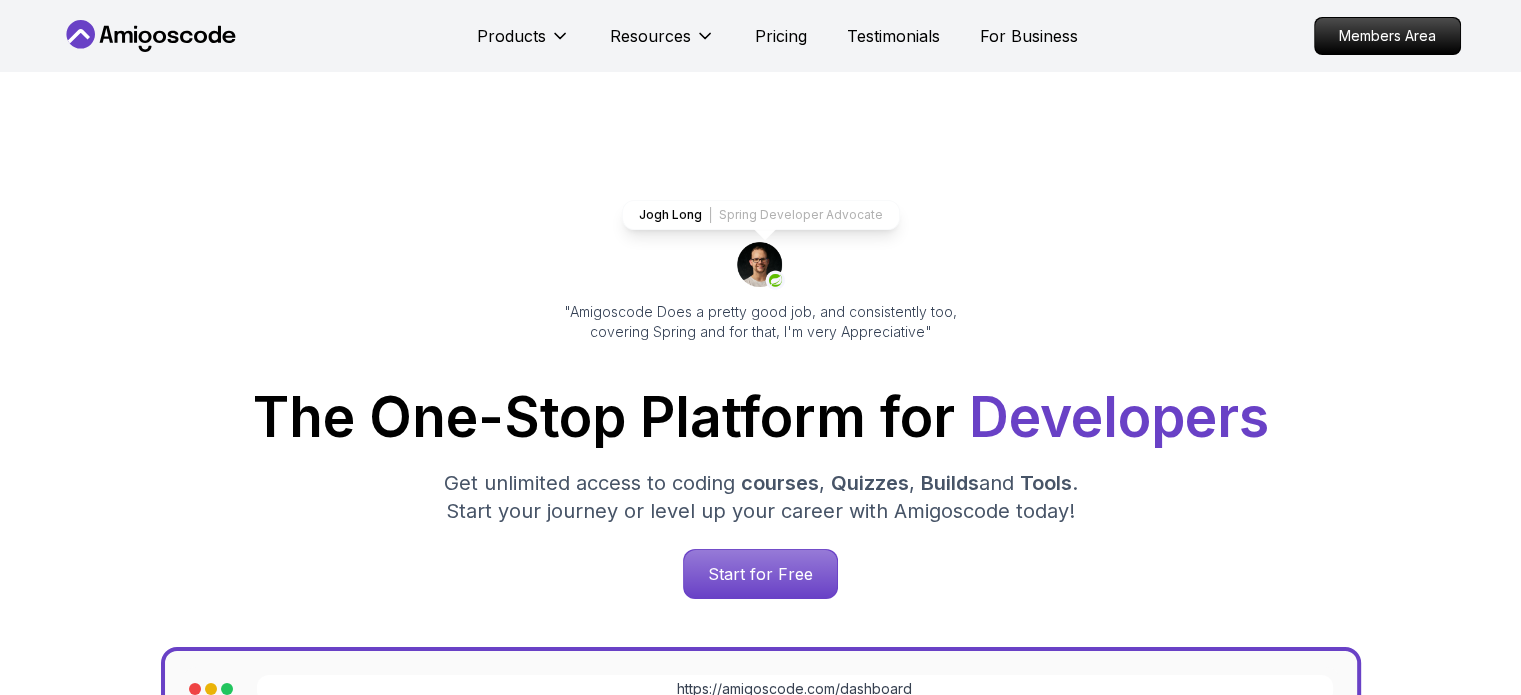 click at bounding box center (764, 229) 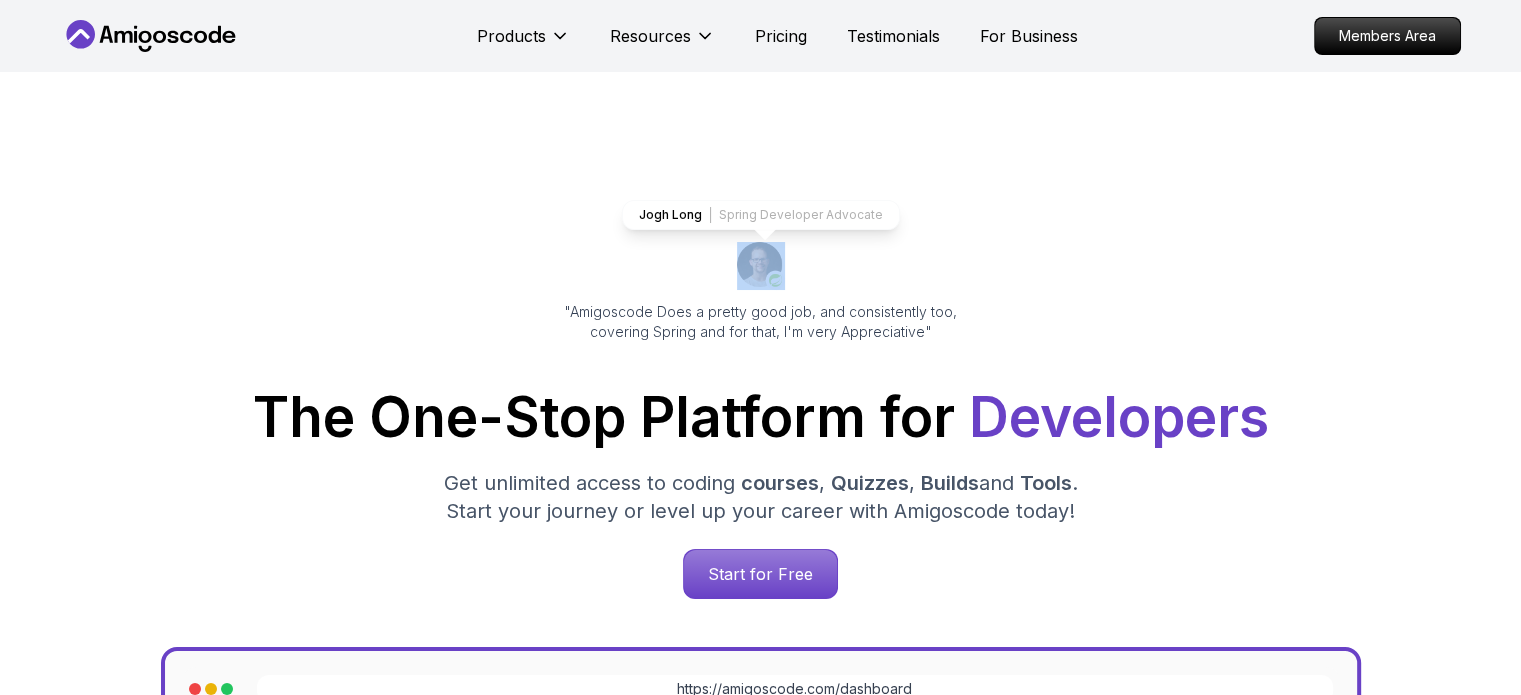 click at bounding box center (764, 229) 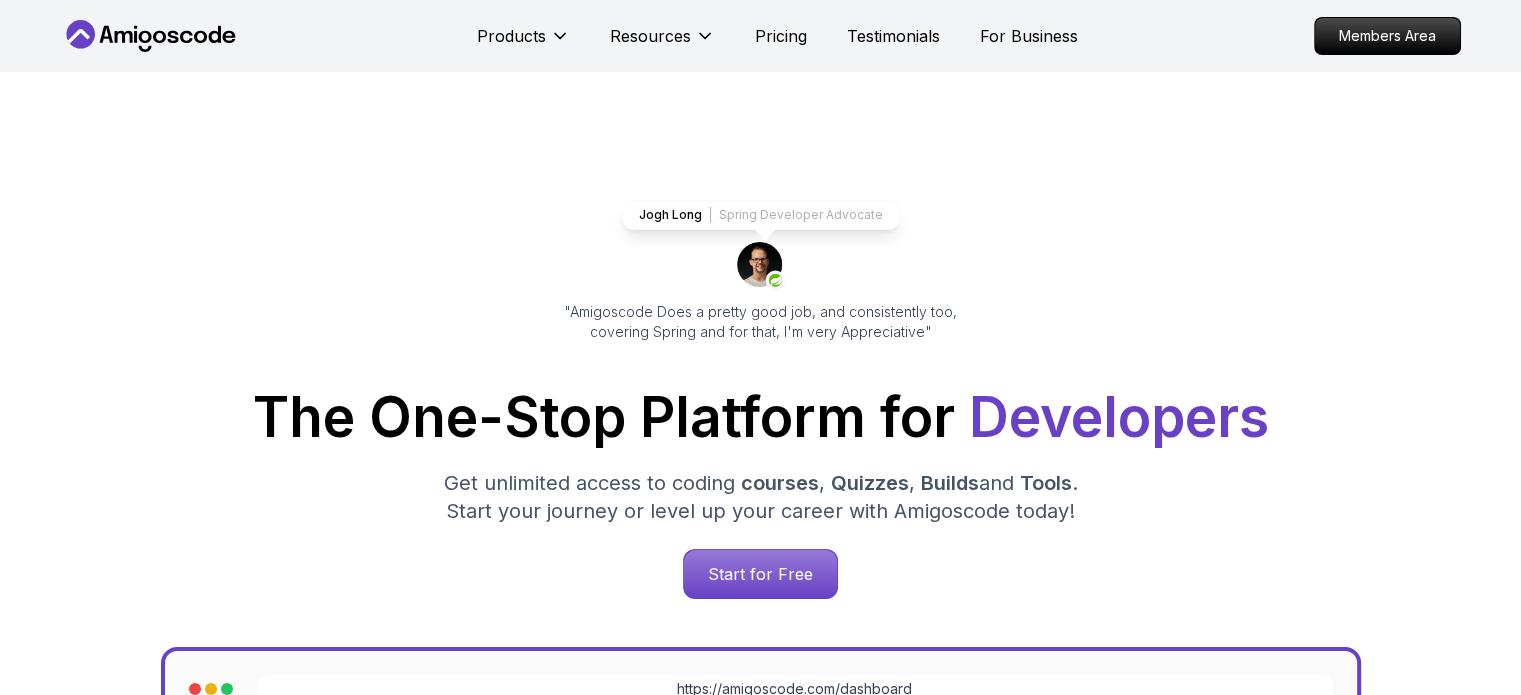 click on "[FIRST] [LAST] Spring Developer Advocate "Amigoscode Does a pretty good job, and consistently too, covering Spring and for that, I'm very Appreciative" The One-Stop Platform for Developers Get unlimited access to coding courses , Quizzes , Builds and Tools . Start your journey or level up your career with Amigoscode today! Start for Free https://example.com/dashboard" at bounding box center (761, 817) 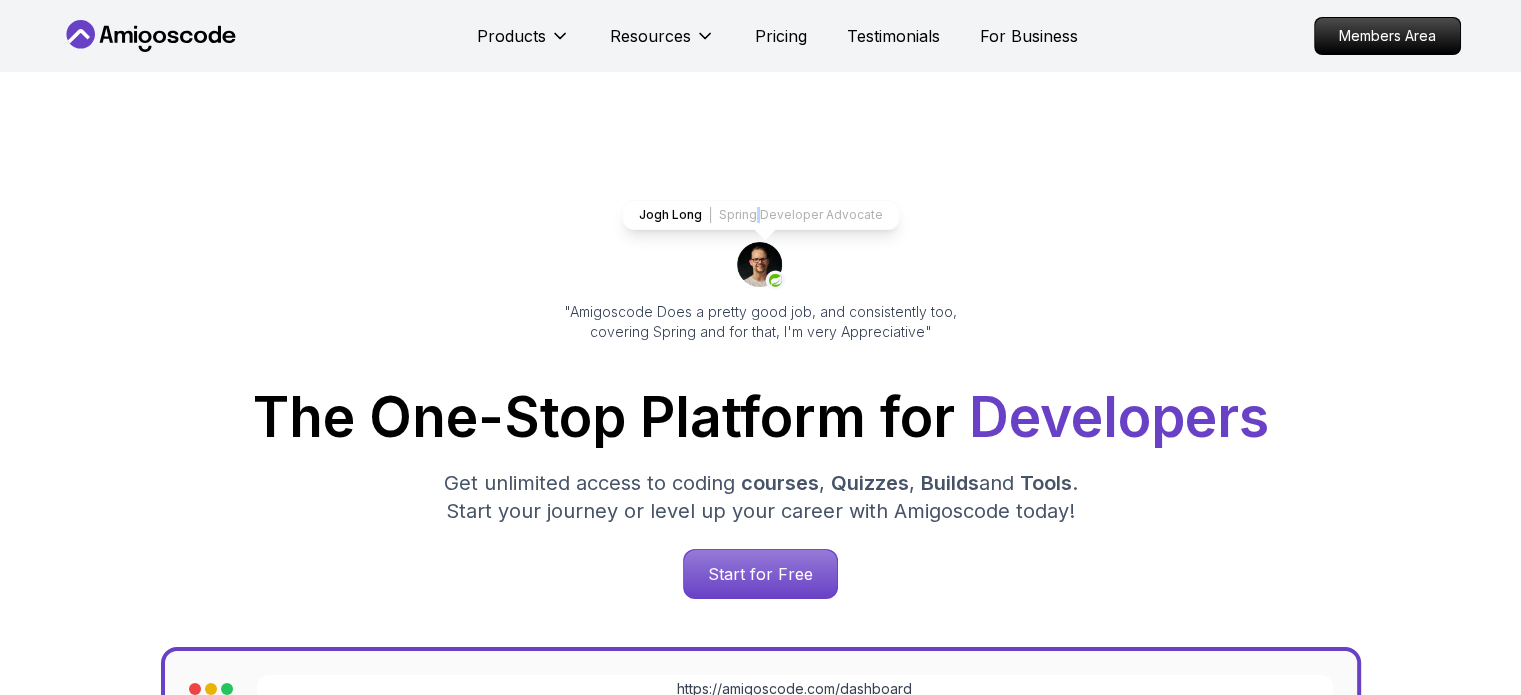 click on "Spring Developer Advocate" at bounding box center [801, 215] 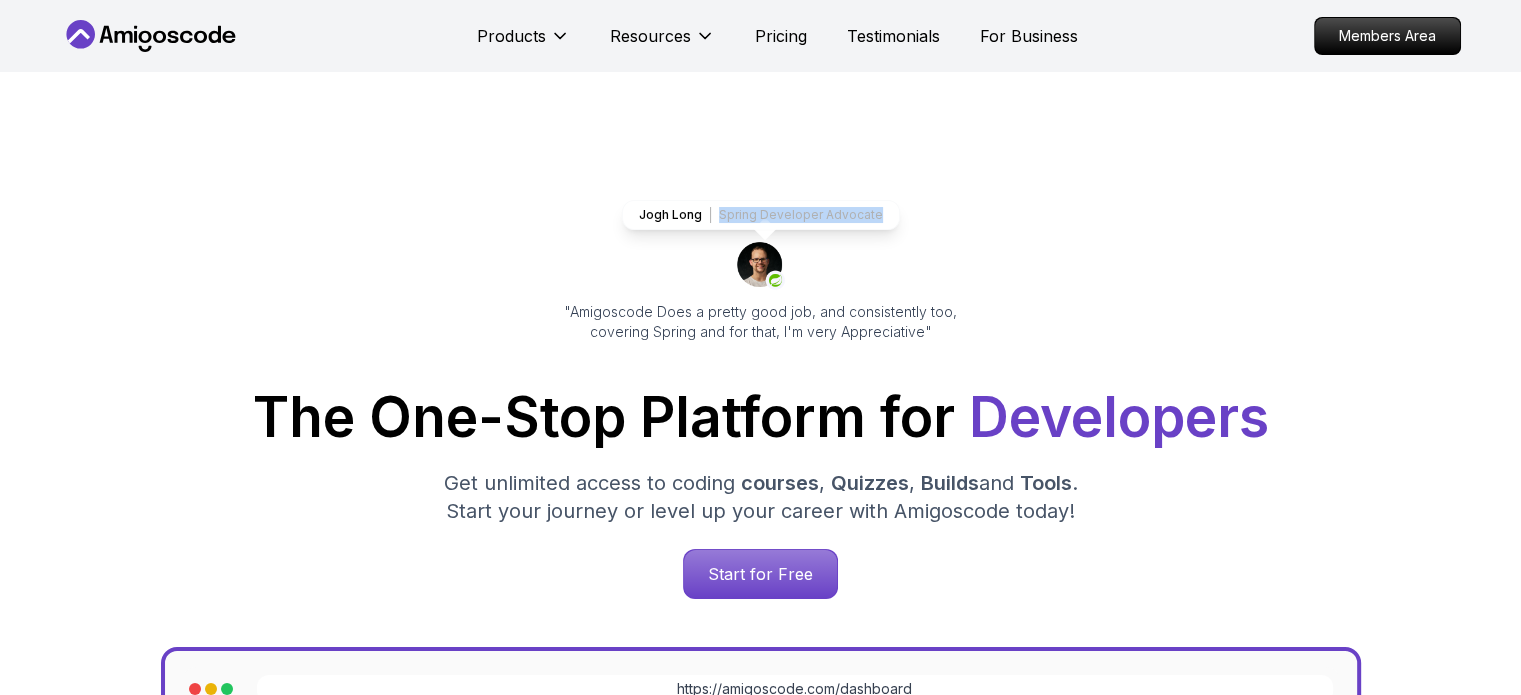 click on "Spring Developer Advocate" at bounding box center [801, 215] 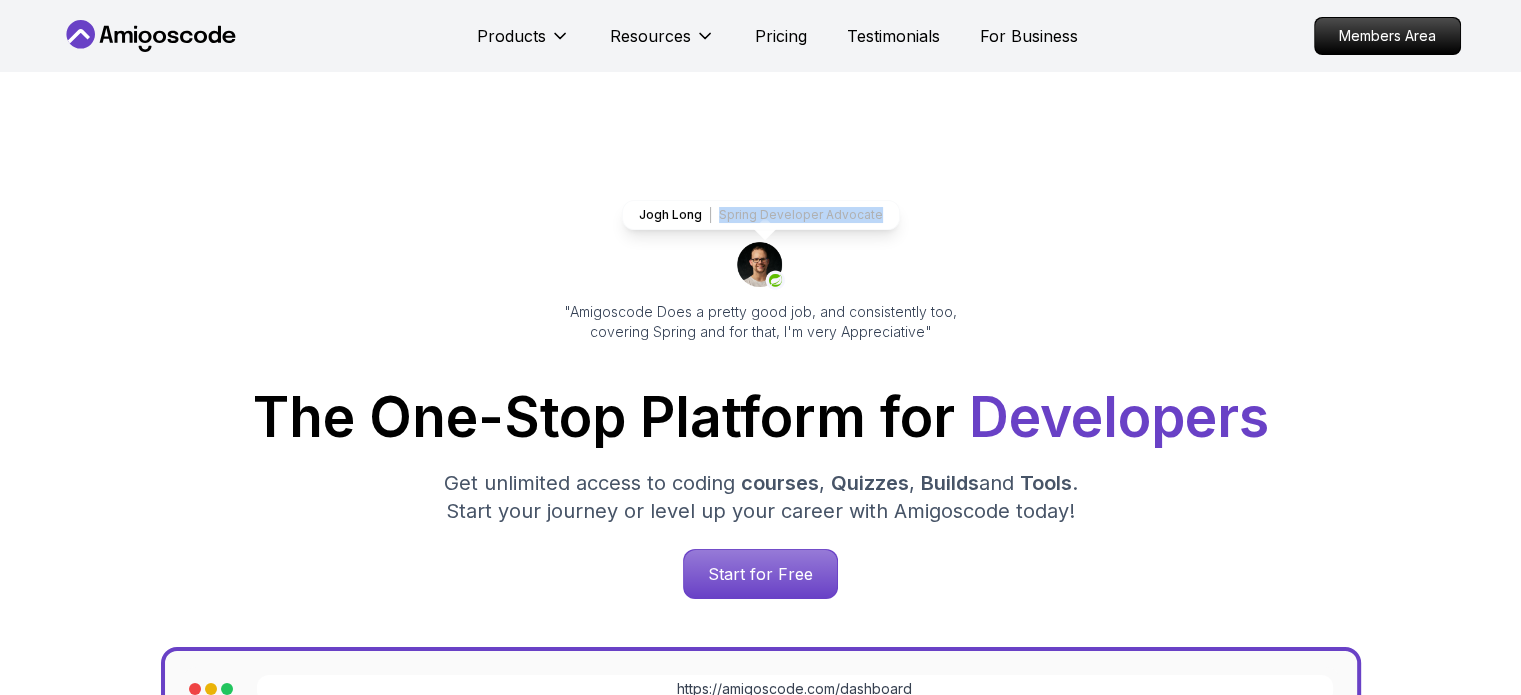 click on "[FIRST] [LAST] Spring Developer Advocate "Amigoscode Does a pretty good job, and consistently too, covering Spring and for that, I'm very Appreciative"" at bounding box center (761, 271) 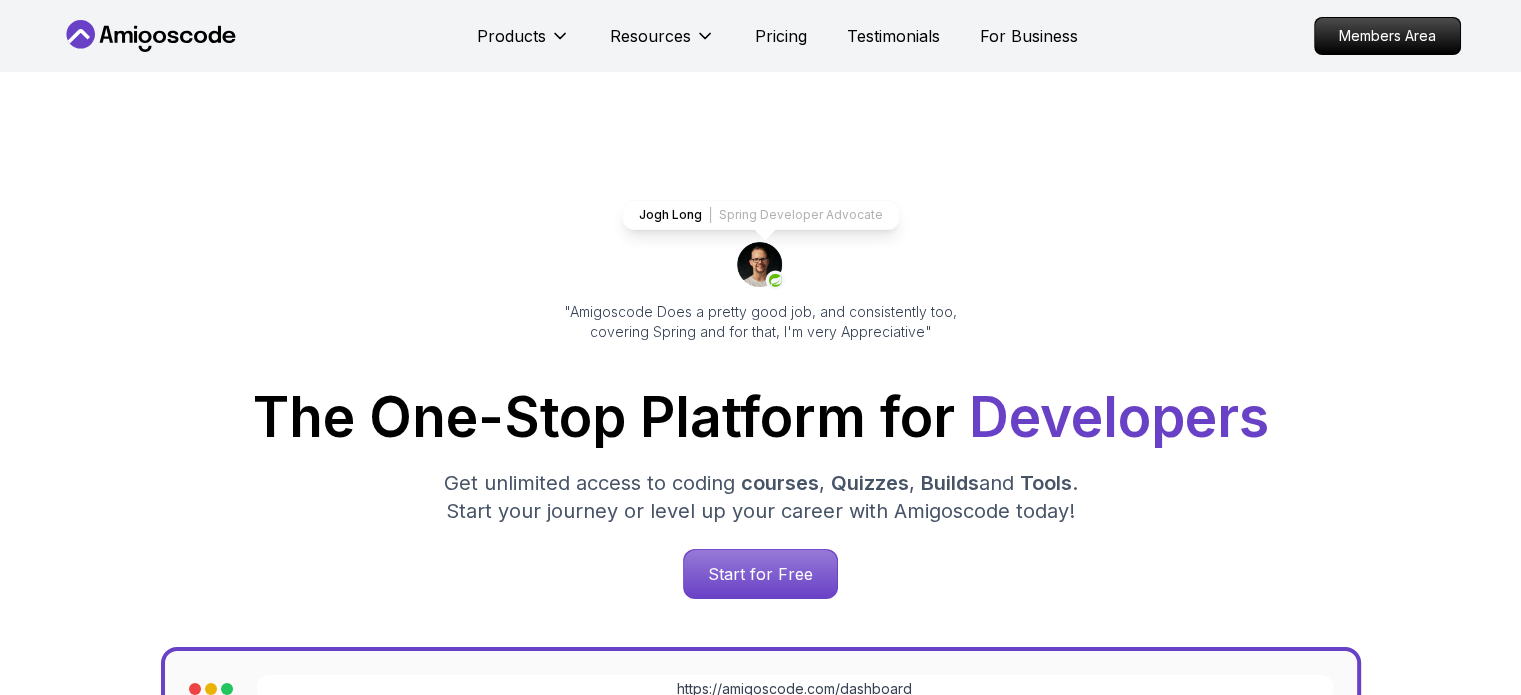 click on "Spring Developer Advocate" at bounding box center (801, 215) 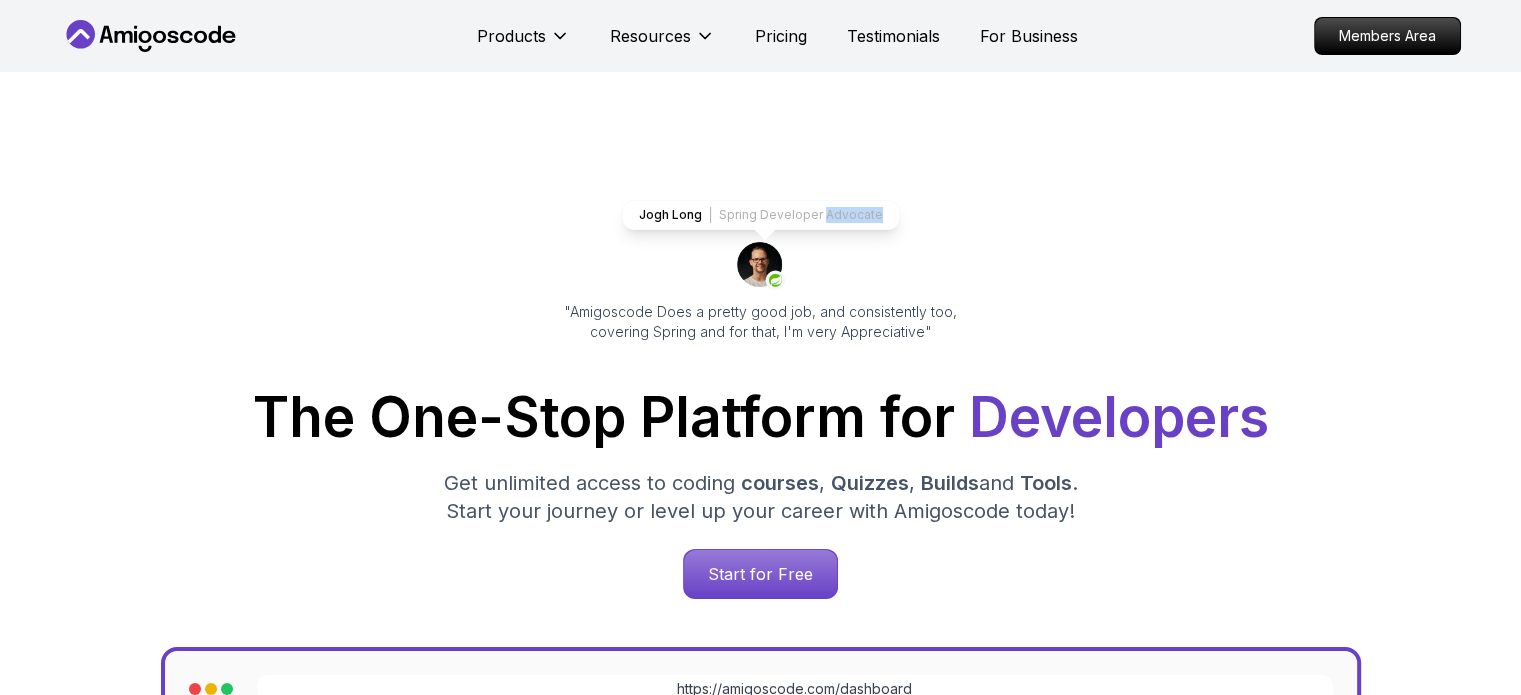 click on "Spring Developer Advocate" at bounding box center (801, 215) 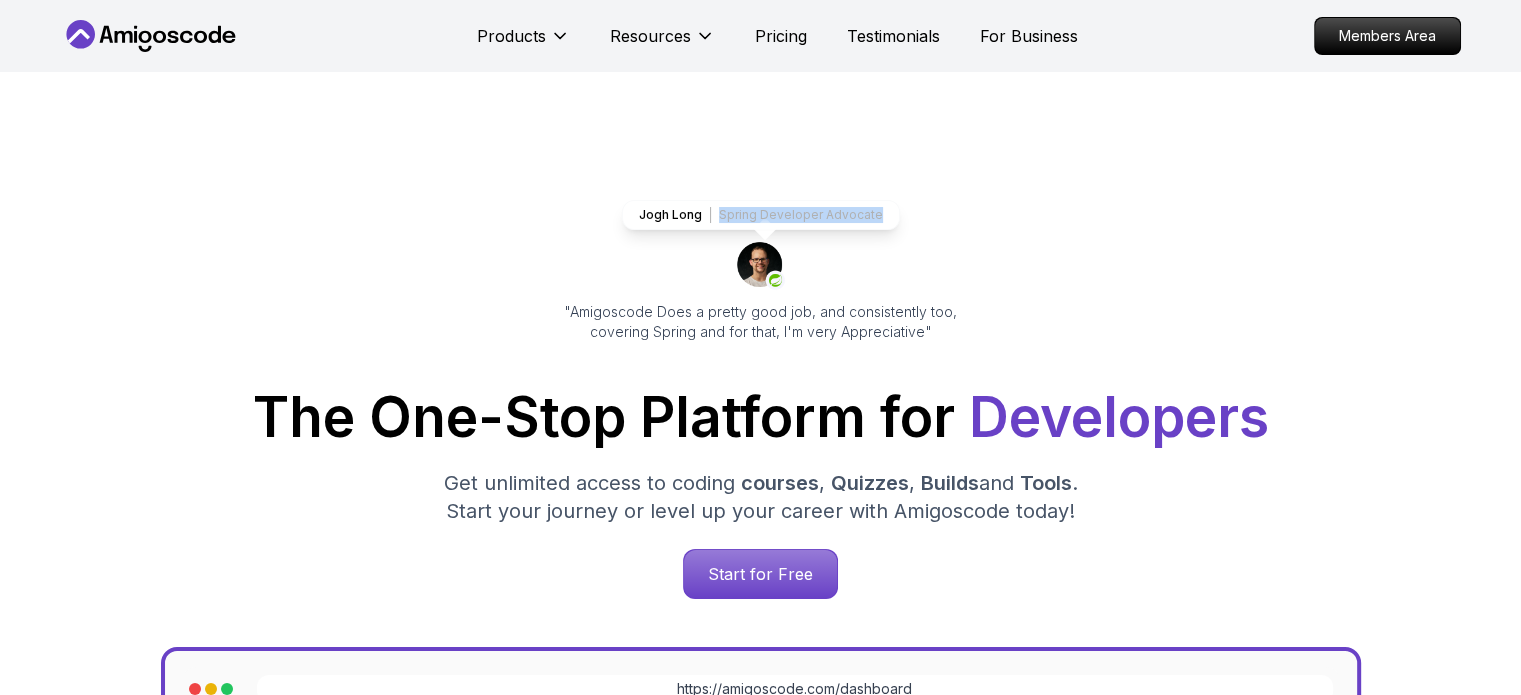 click on "Spring Developer Advocate" at bounding box center [801, 215] 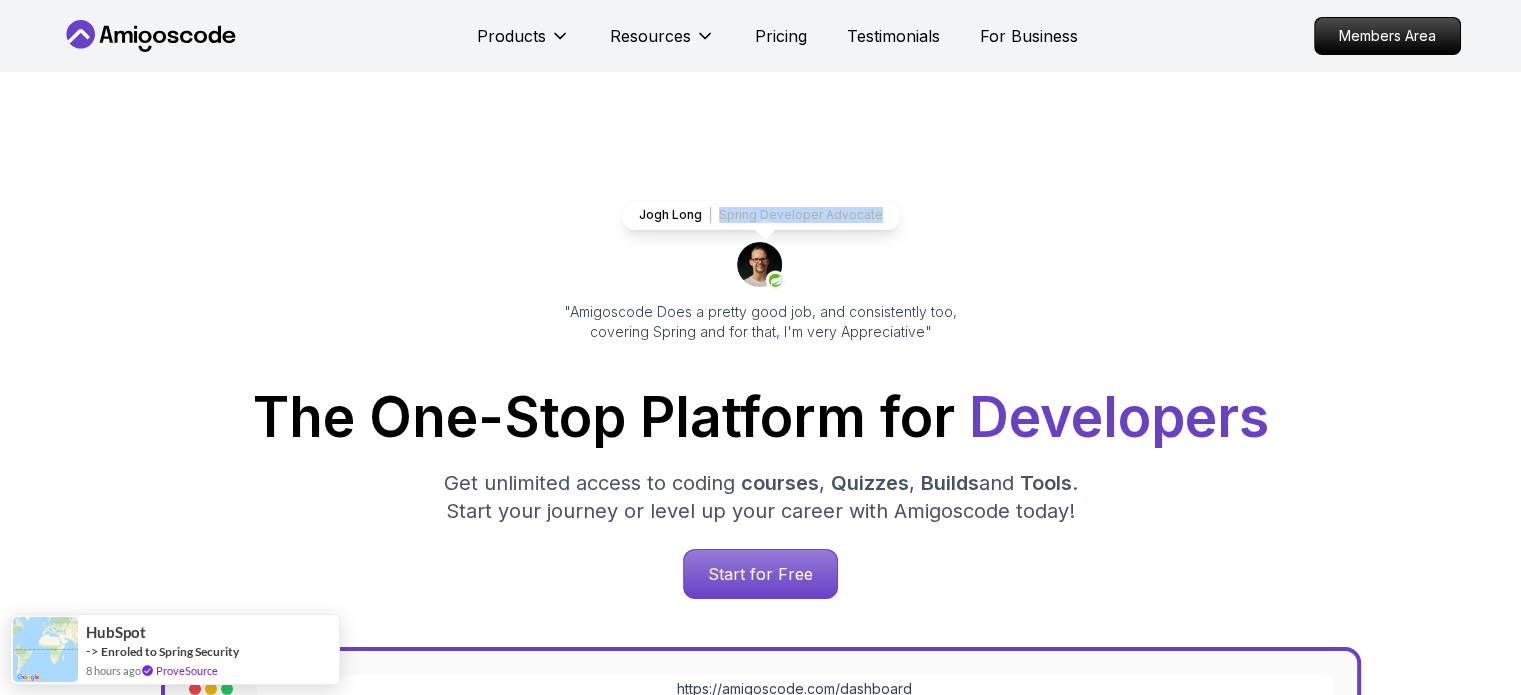 click on "[FIRST] [LAST] Spring Developer Advocate "Amigoscode Does a pretty good job, and consistently too, covering Spring and for that, I'm very Appreciative"" at bounding box center (761, 271) 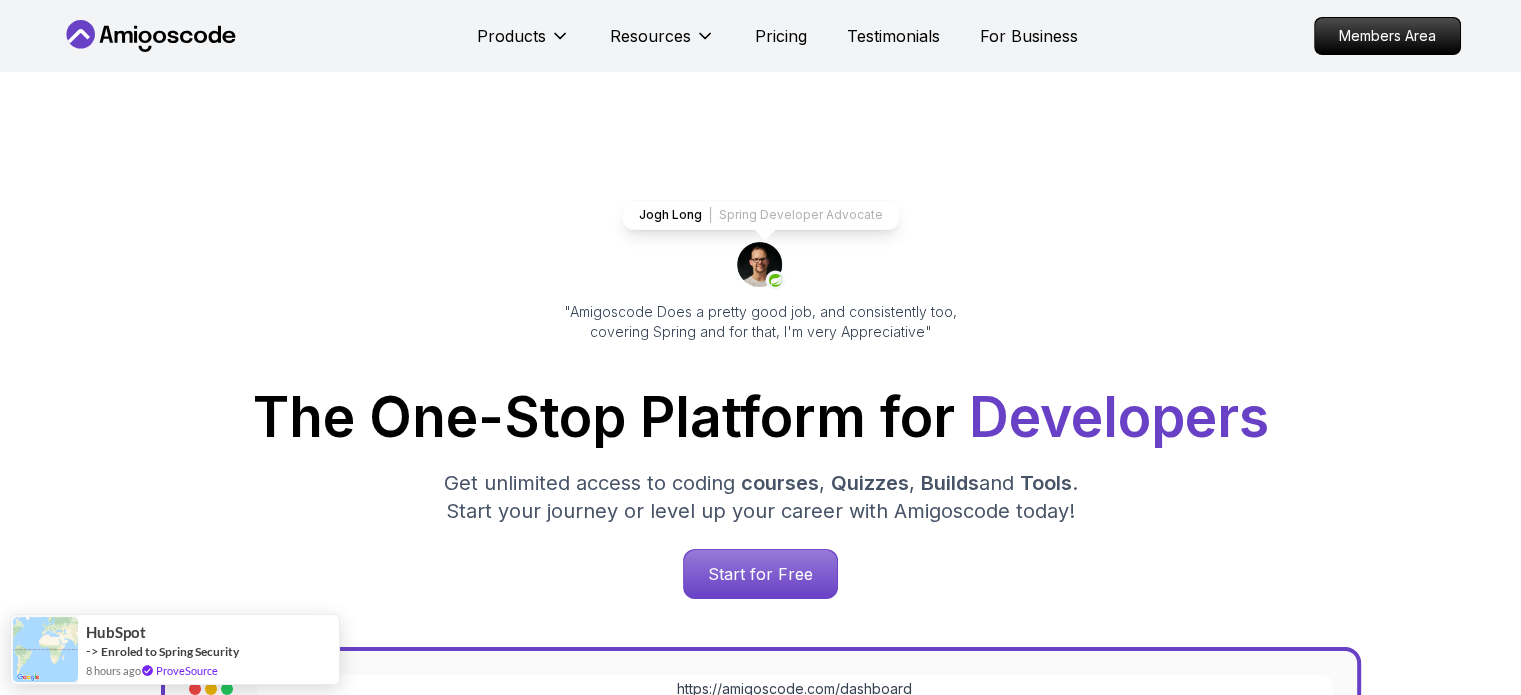 click on "[FIRST] [LAST] Spring Developer Advocate "Amigoscode Does a pretty good job, and consistently too, covering Spring and for that, I'm very Appreciative" The One-Stop Platform for Developers Get unlimited access to coding courses , Quizzes , Builds and Tools . Start your journey or level up your career with Amigoscode today! Start for Free https://example.com/dashboard" at bounding box center (761, 817) 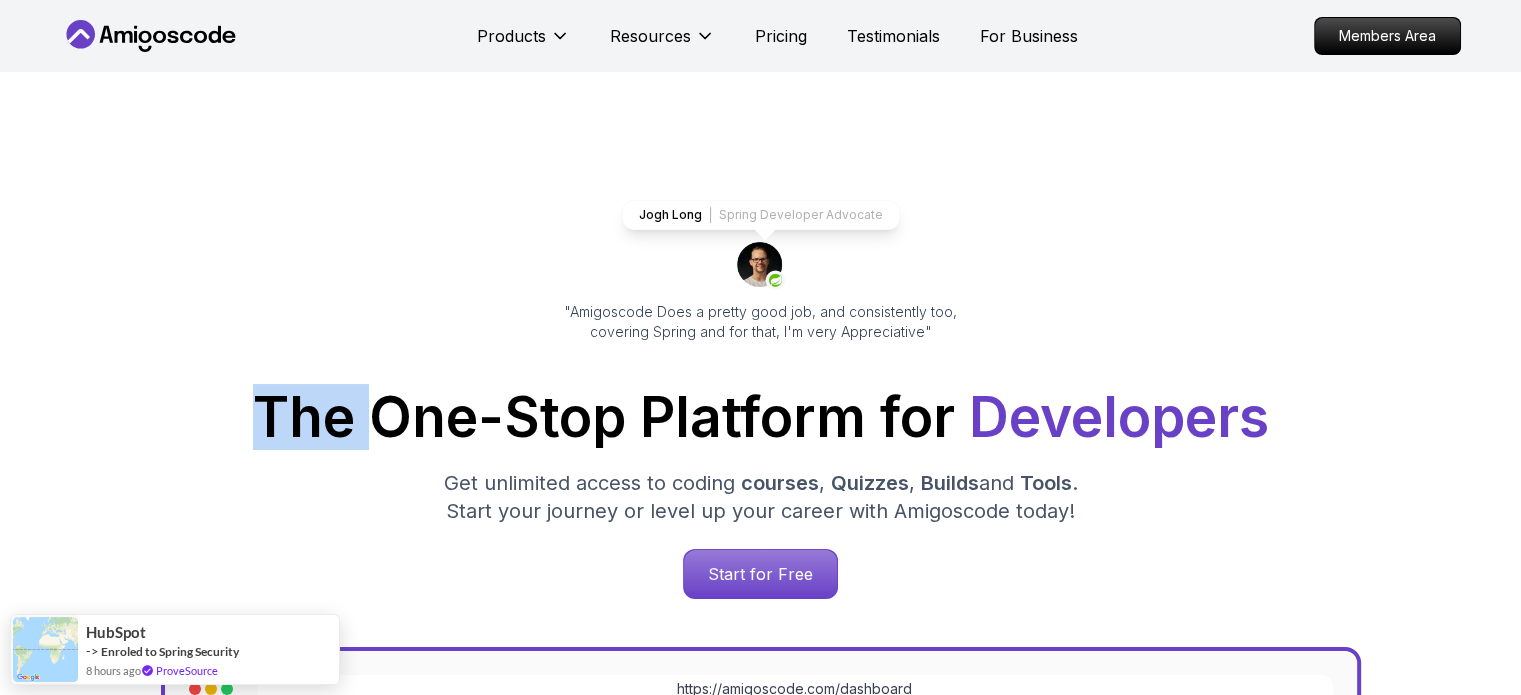 click on "[FIRST] [LAST] Spring Developer Advocate "Amigoscode Does a pretty good job, and consistently too, covering Spring and for that, I'm very Appreciative" The One-Stop Platform for Developers Get unlimited access to coding courses , Quizzes , Builds and Tools . Start your journey or level up your career with Amigoscode today! Start for Free https://example.com/dashboard" at bounding box center (761, 817) 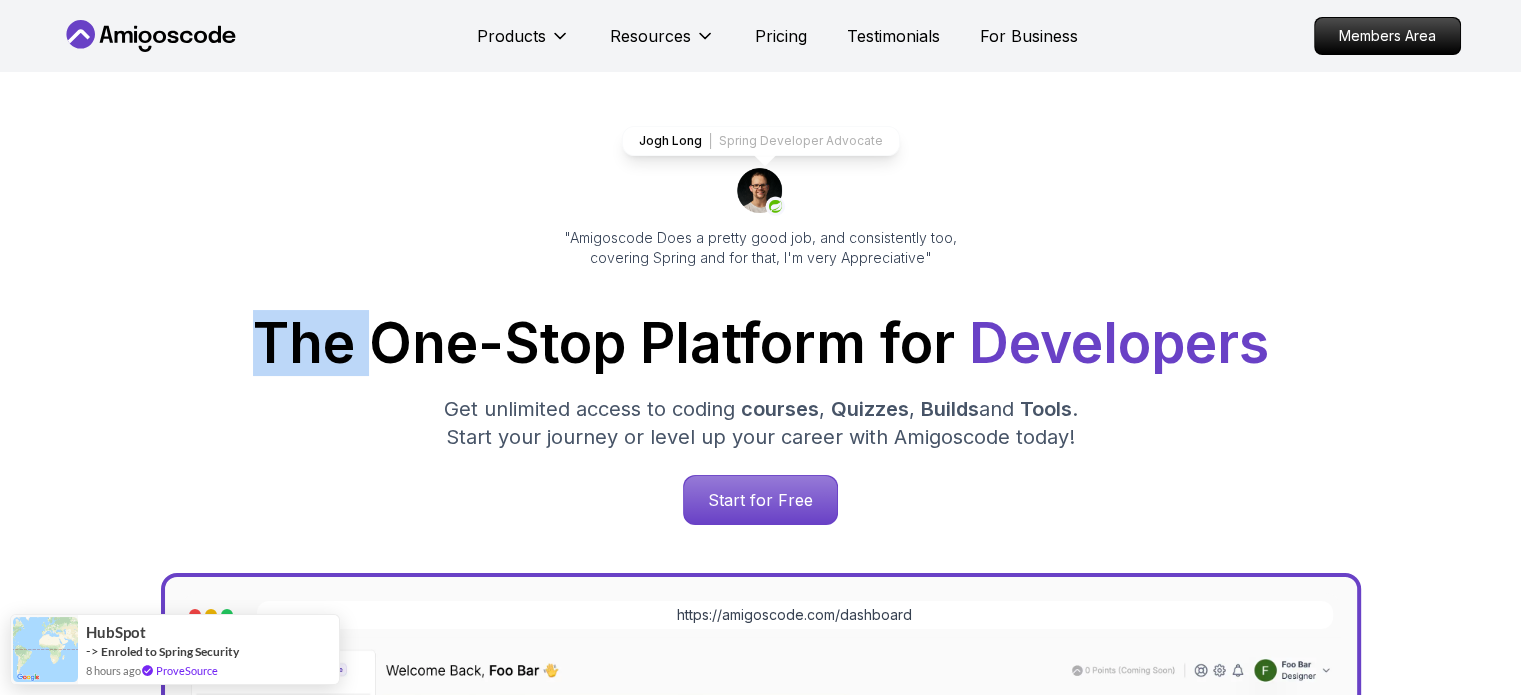 scroll, scrollTop: 0, scrollLeft: 0, axis: both 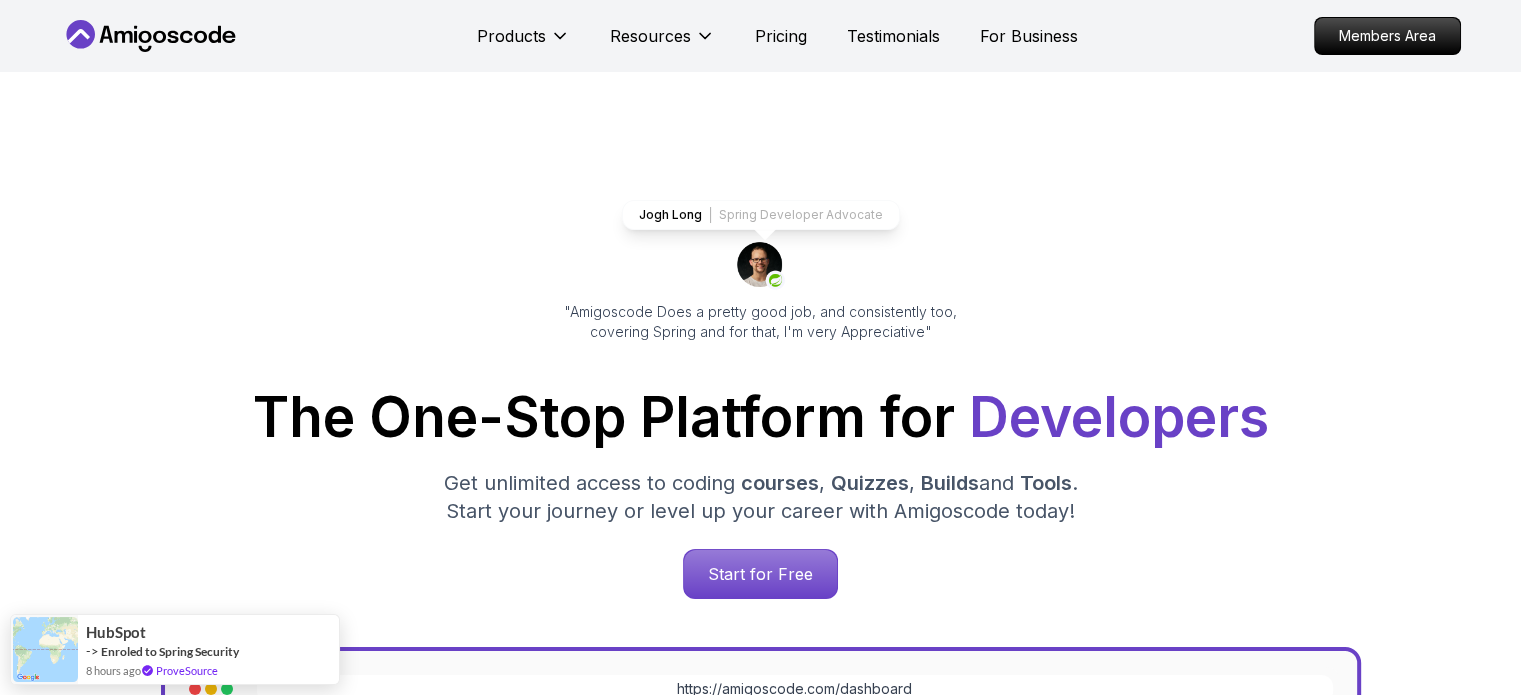 click on "[FIRST] [LAST] Spring Developer Advocate "Amigoscode Does a pretty good job, and consistently too, covering Spring and for that, I'm very Appreciative" The One-Stop Platform for Developers Get unlimited access to coding courses , Quizzes , Builds and Tools . Start your journey or level up your career with Amigoscode today! Start for Free https://example.com/dashboard" at bounding box center (761, 817) 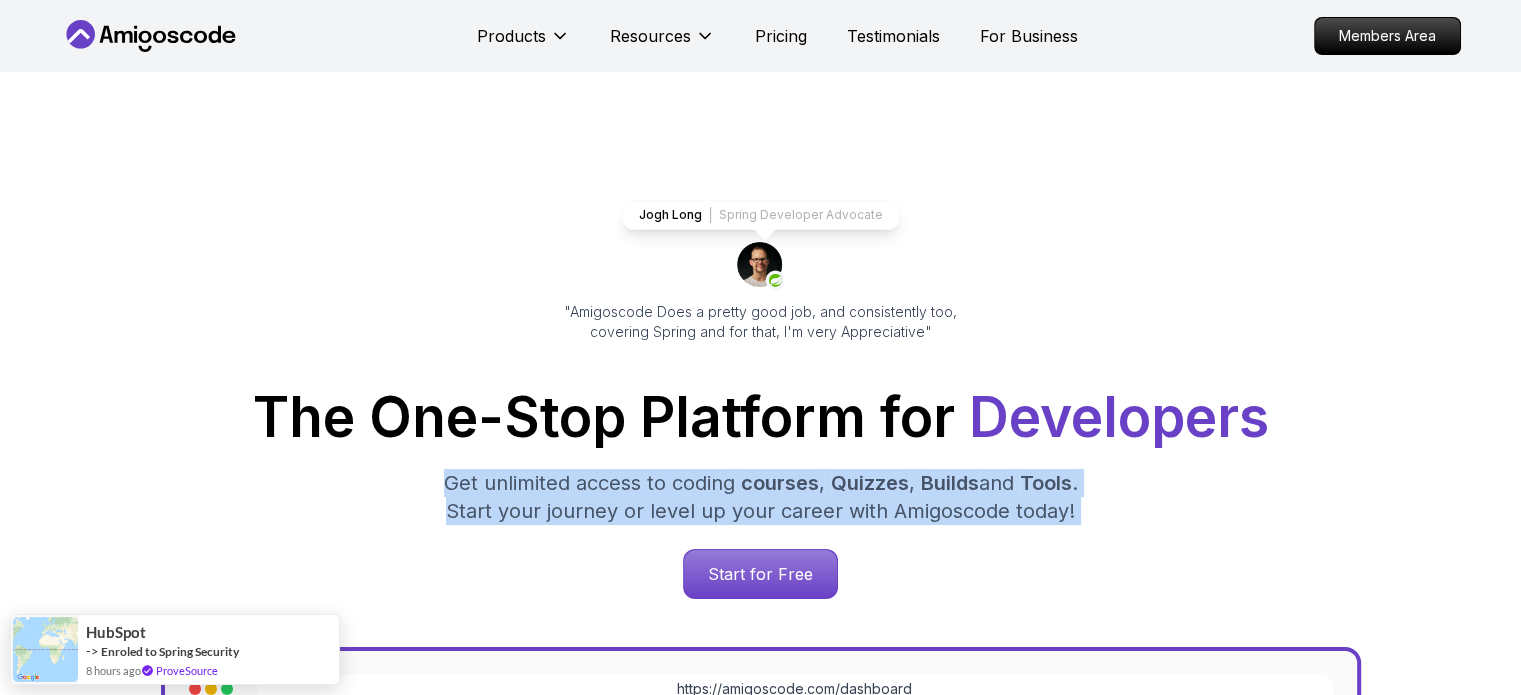 click on "The One-Stop Platform for   Developers Get unlimited access to coding   courses ,   Quizzes ,   Builds  and   Tools . Start your journey or level up your career with Amigoscode today! Start for Free" at bounding box center (761, 494) 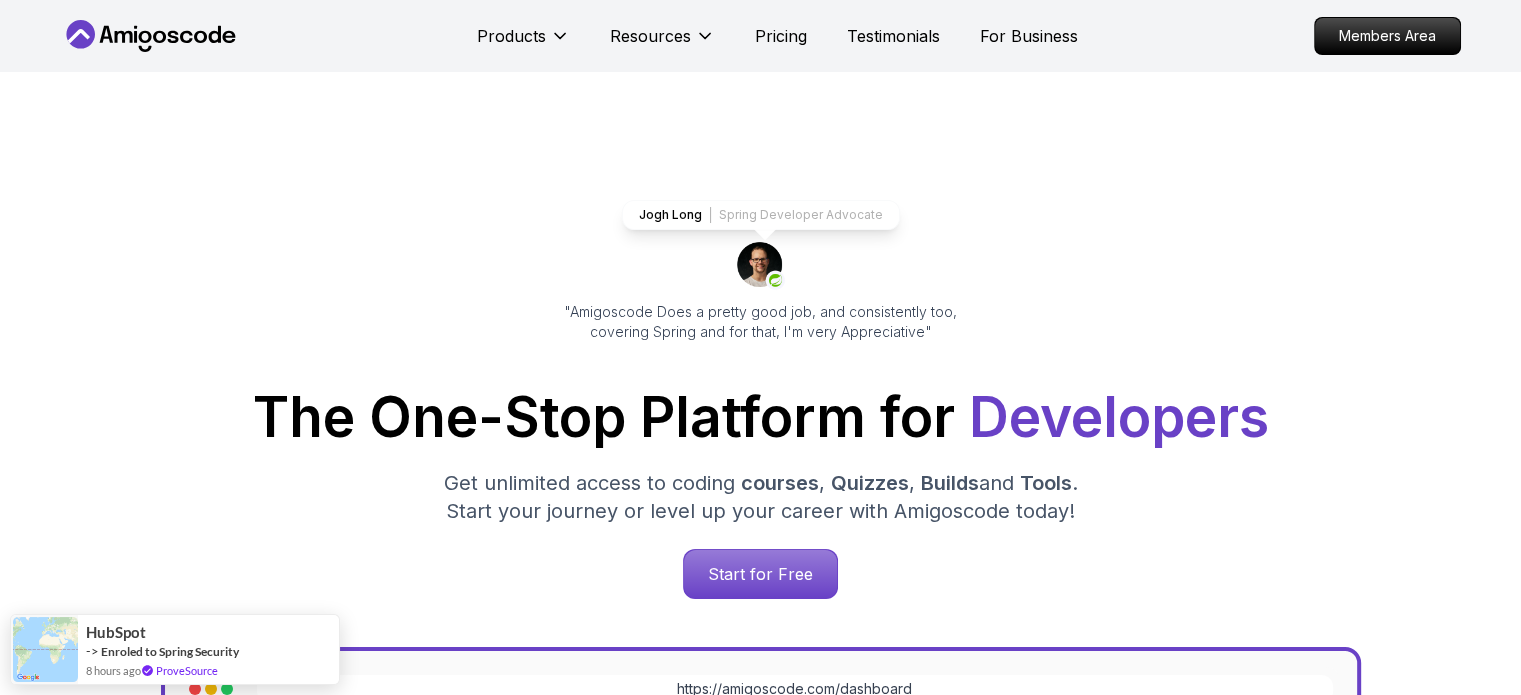 click on "The One-Stop Platform for   Developers" at bounding box center (761, 417) 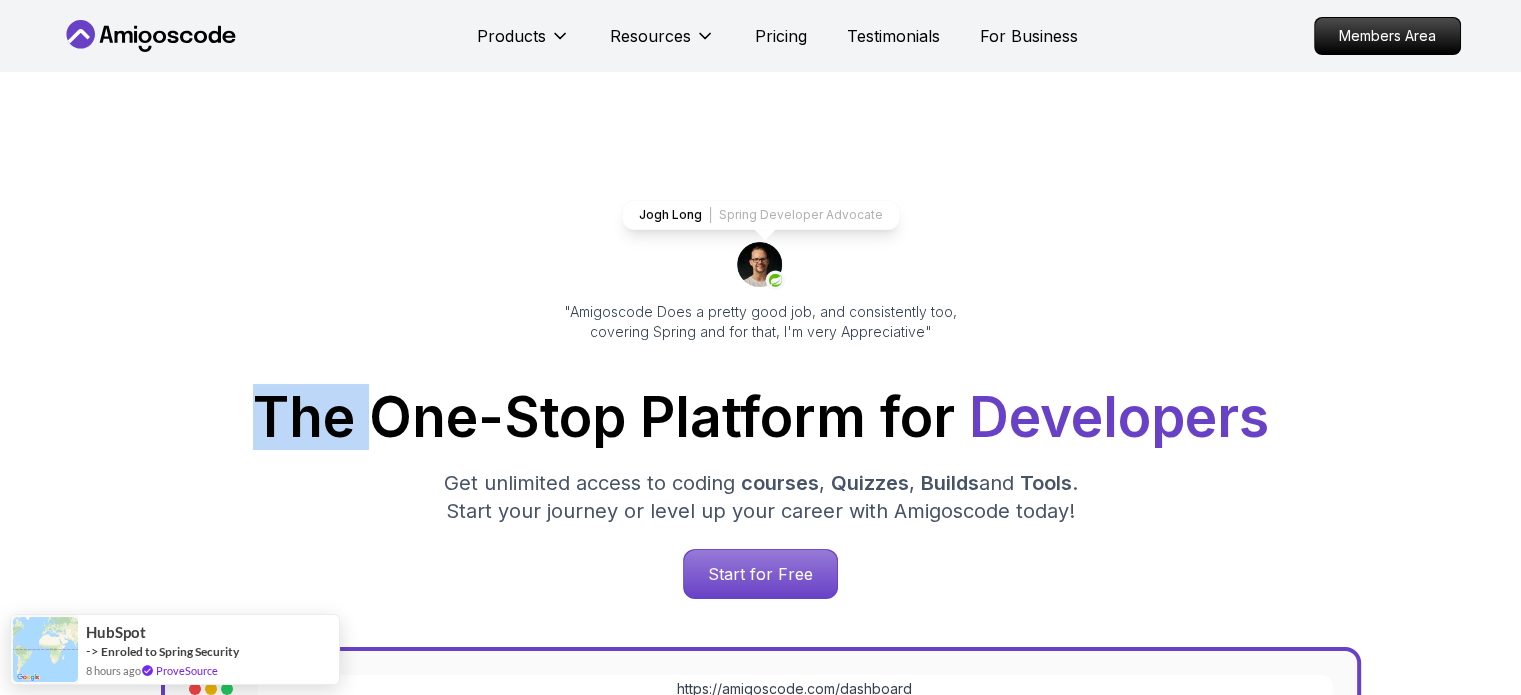 click on "The One-Stop Platform for   Developers" at bounding box center [761, 417] 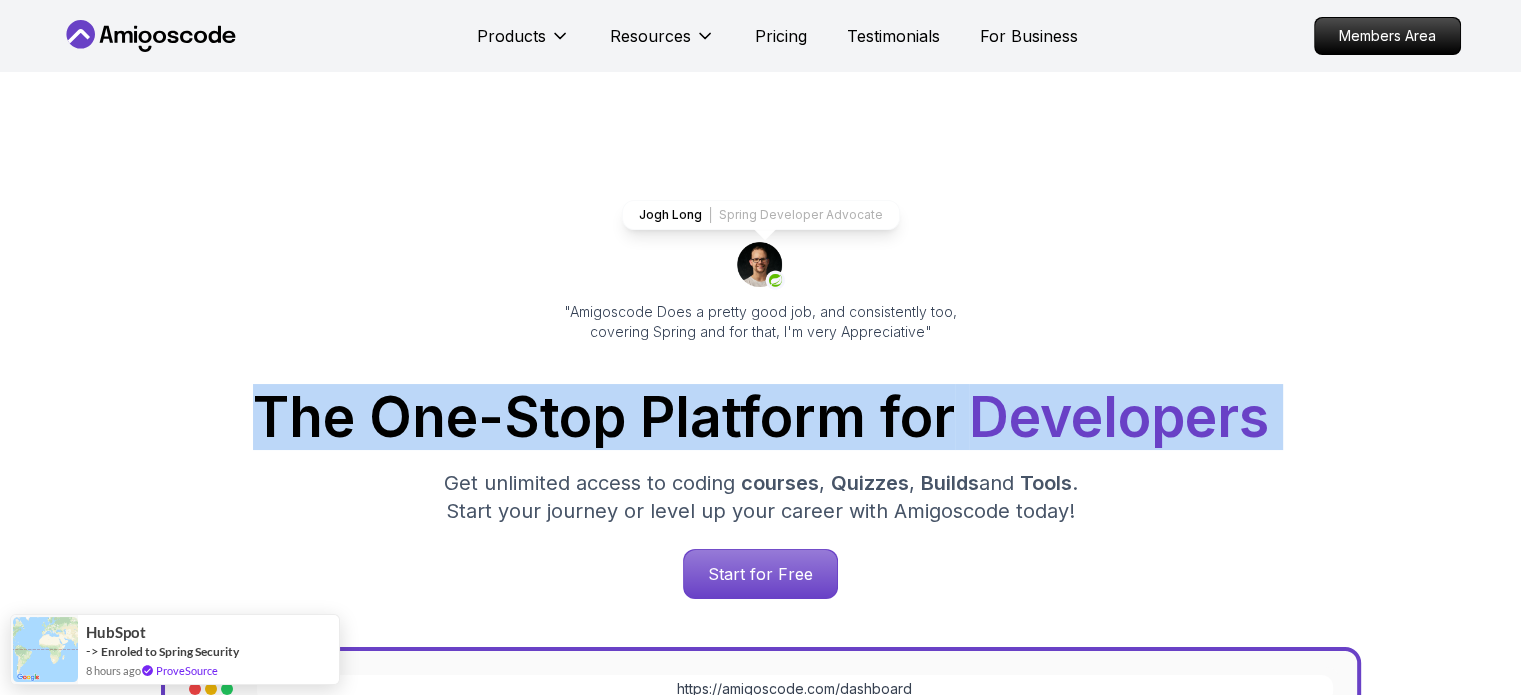 click on "The One-Stop Platform for   Developers" at bounding box center (761, 417) 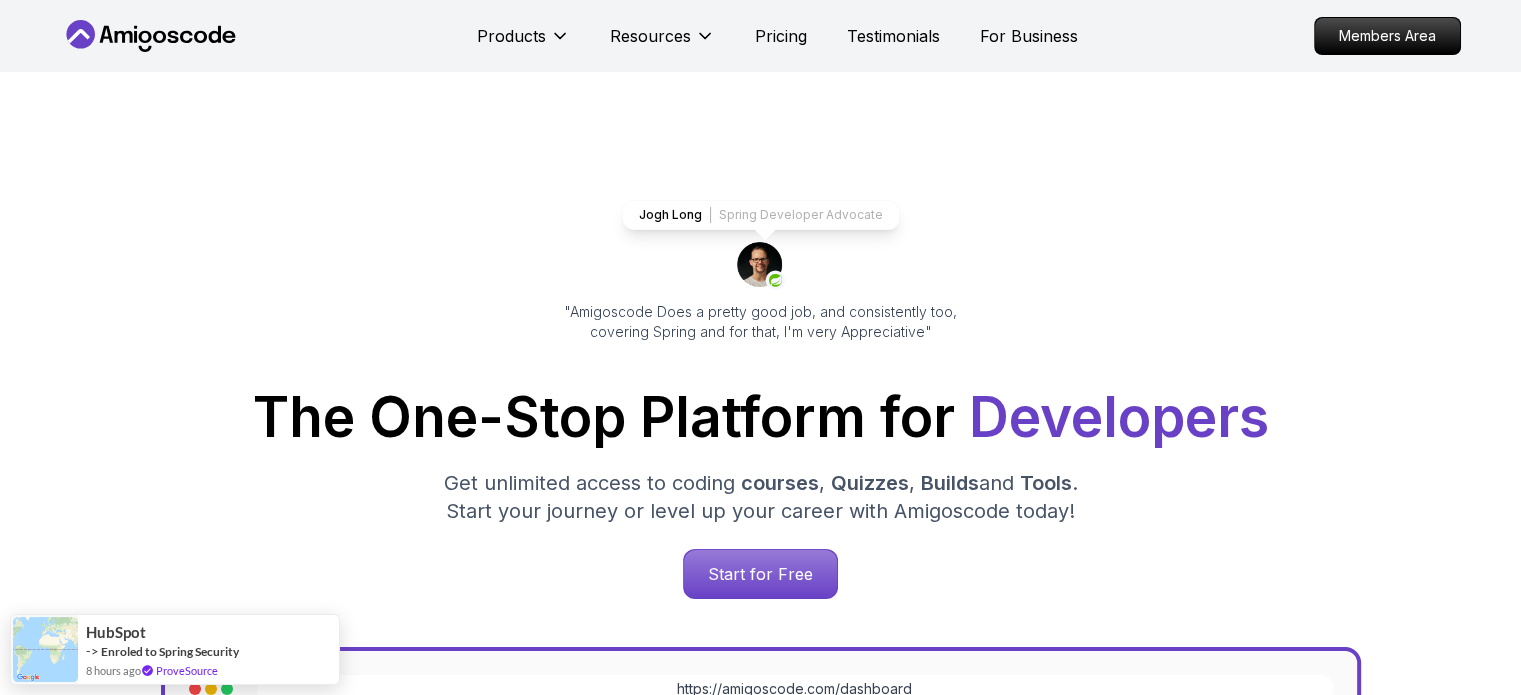 click on "[FIRST] [LAST] Spring Developer Advocate "Amigoscode Does a pretty good job, and consistently too, covering Spring and for that, I'm very Appreciative" The One-Stop Platform for Developers Get unlimited access to coding courses , Quizzes , Builds and Tools . Start your journey or level up your career with Amigoscode today! Start for Free https://example.com/dashboard" at bounding box center (761, 817) 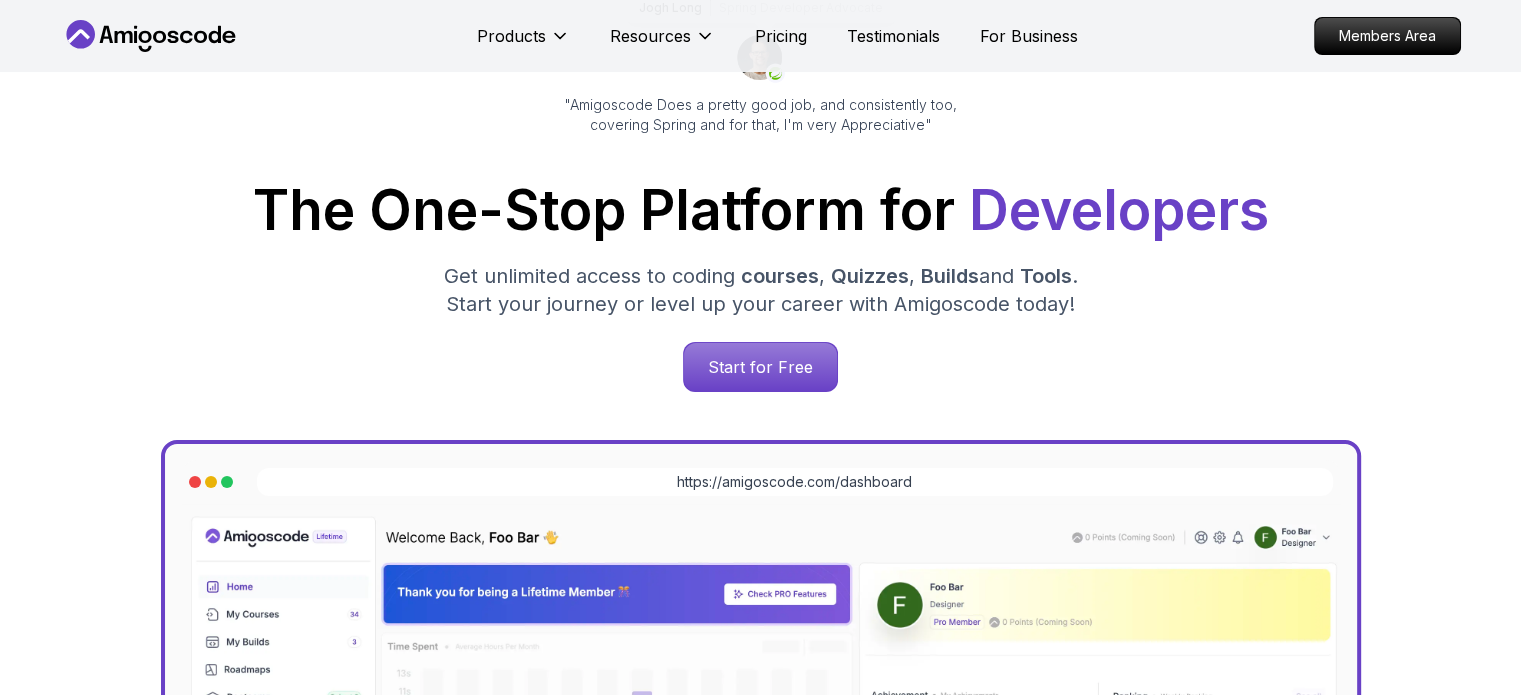 scroll, scrollTop: 0, scrollLeft: 0, axis: both 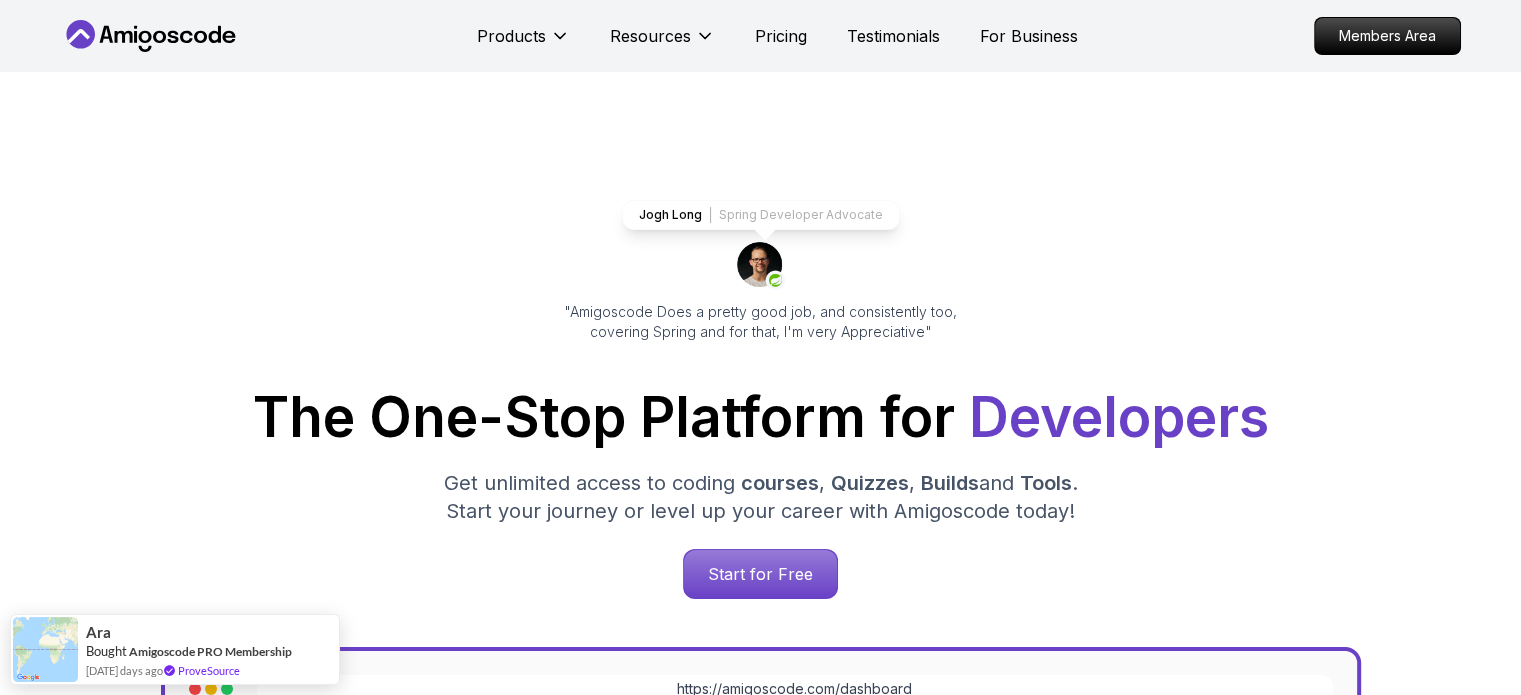 click 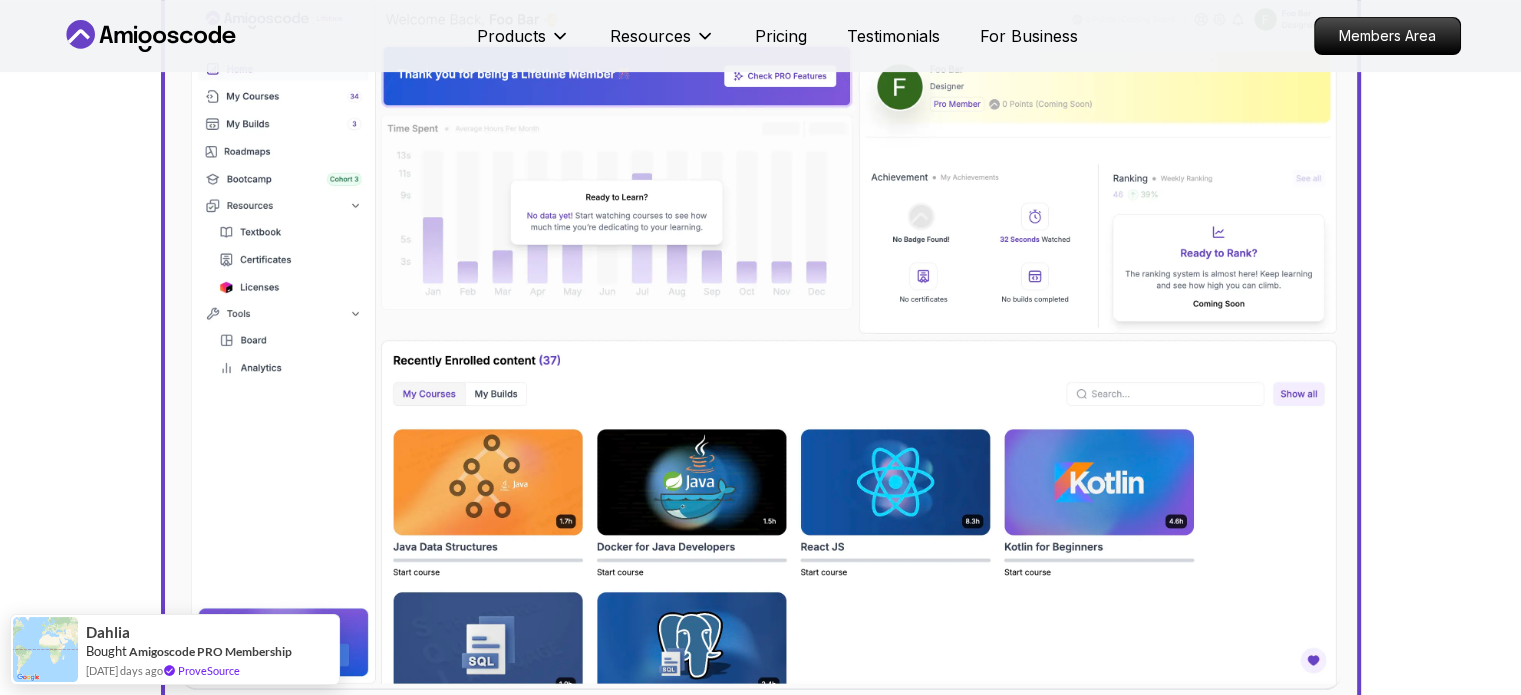 scroll, scrollTop: 1040, scrollLeft: 0, axis: vertical 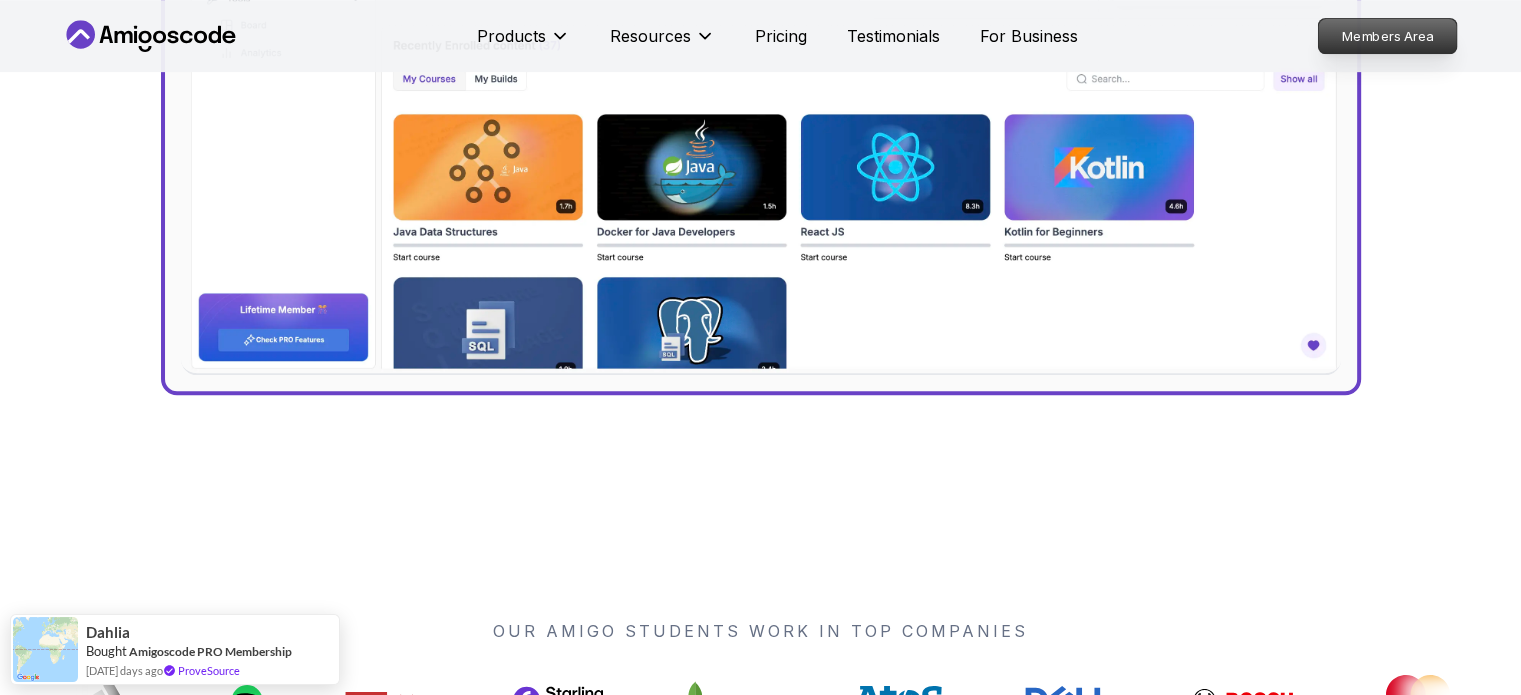 click on "Members Area" at bounding box center (1387, 36) 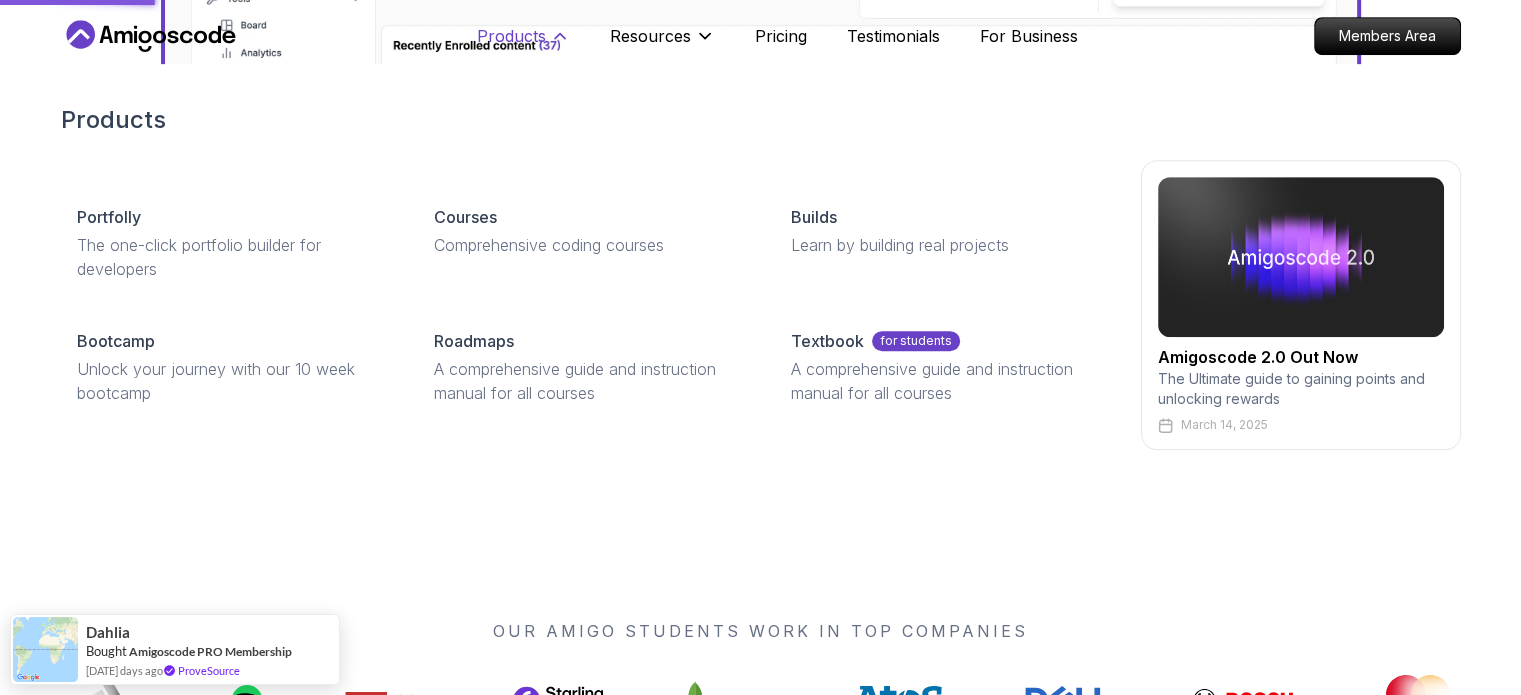 click on "Products" at bounding box center [511, 36] 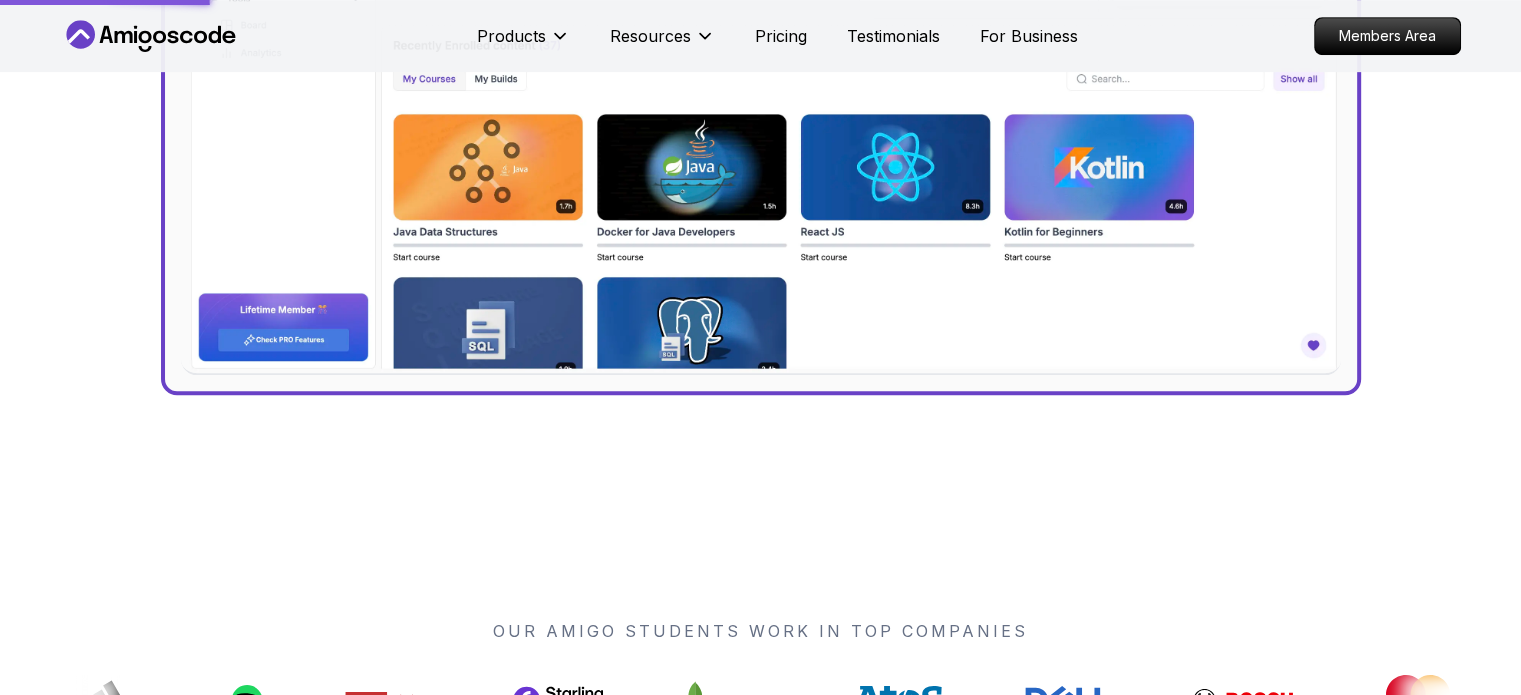 click on "[FIRST] [LAST] Spring Developer Advocate "Amigoscode Does a pretty good job, and consistently too, covering Spring and for that, I'm very Appreciative" The One-Stop Platform for Developers Get unlimited access to coding courses , Quizzes , Builds and Tools . Start your journey or level up your career with Amigoscode today! Start for Free https://example.com/dashboard" at bounding box center [761, -223] 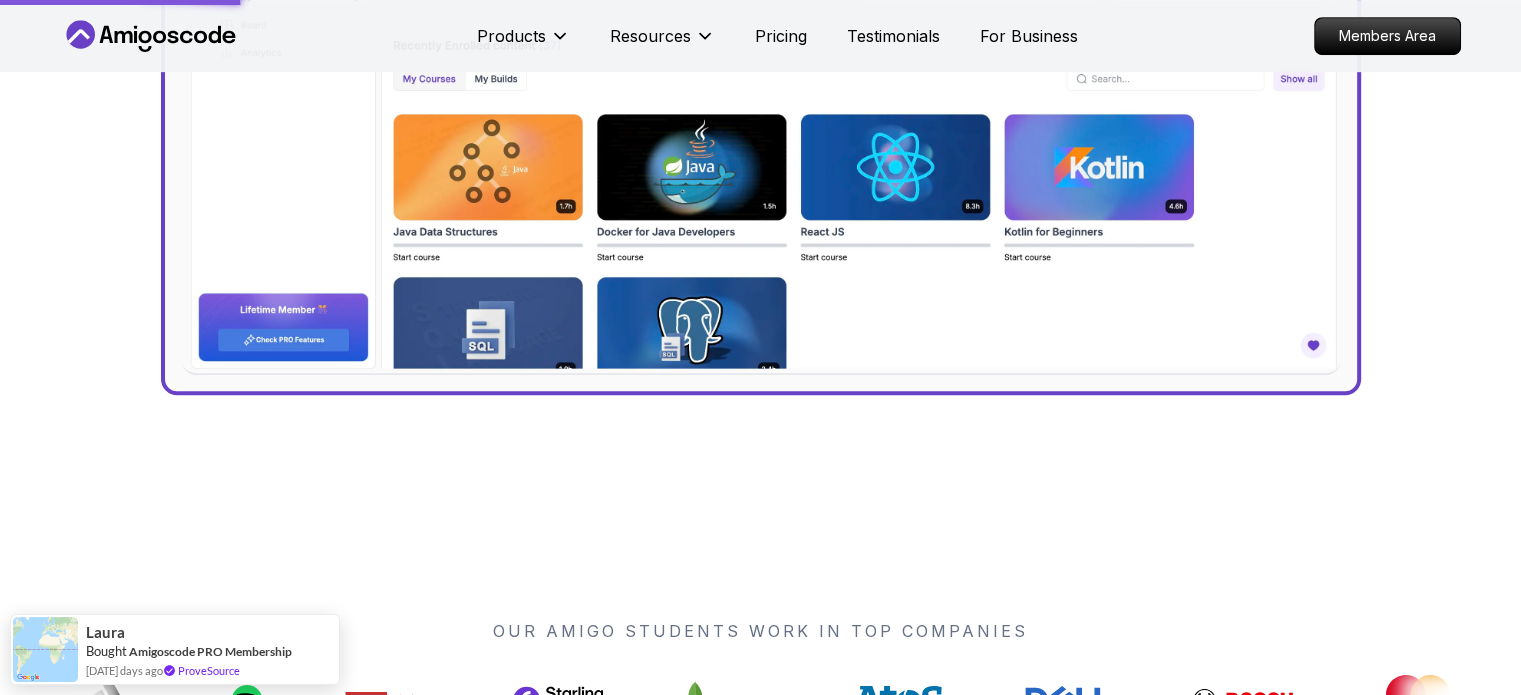 click on "[FIRST] [LAST] Spring Developer Advocate "Amigoscode Does a pretty good job, and consistently too, covering Spring and for that, I'm very Appreciative" The One-Stop Platform for Developers Get unlimited access to coding courses , Quizzes , Builds and Tools . Start your journey or level up your career with Amigoscode today! Start for Free https://example.com/dashboard" at bounding box center (761, -223) 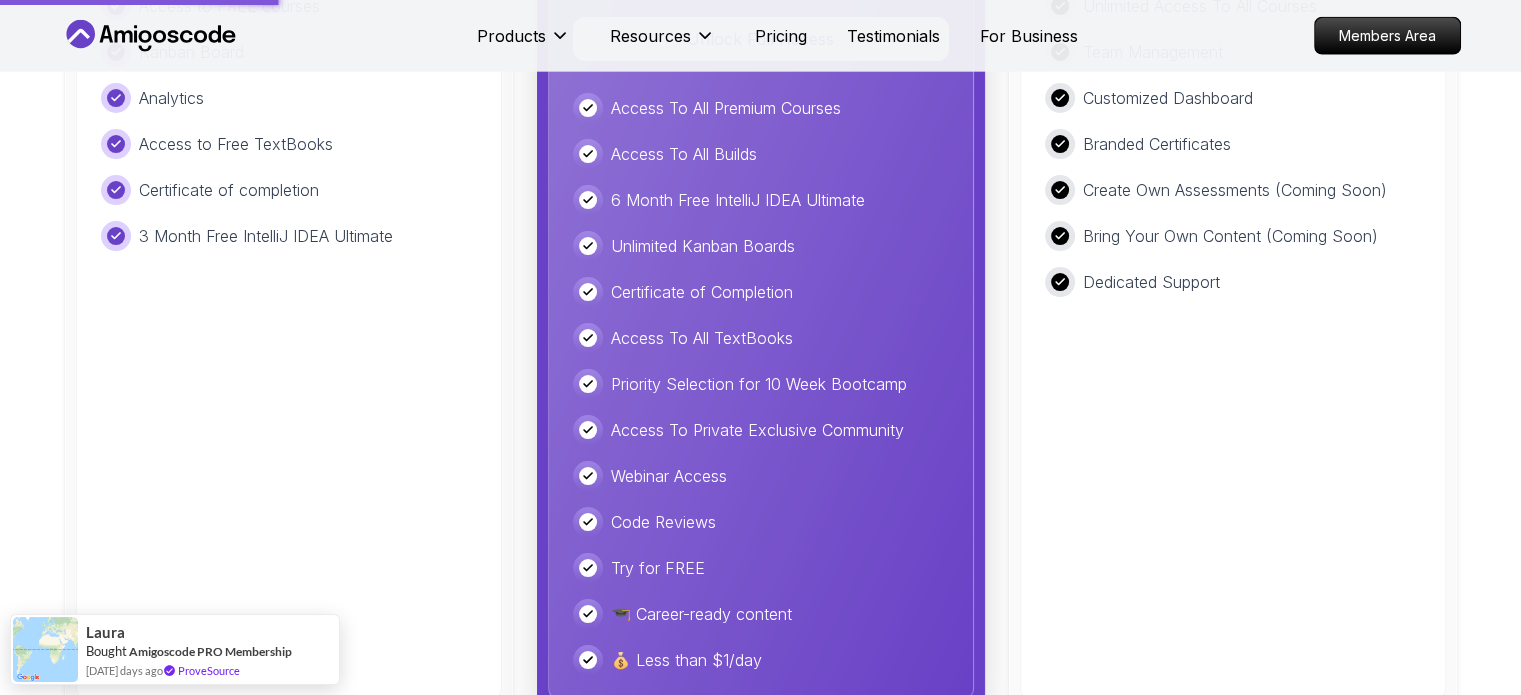 scroll, scrollTop: 5104, scrollLeft: 0, axis: vertical 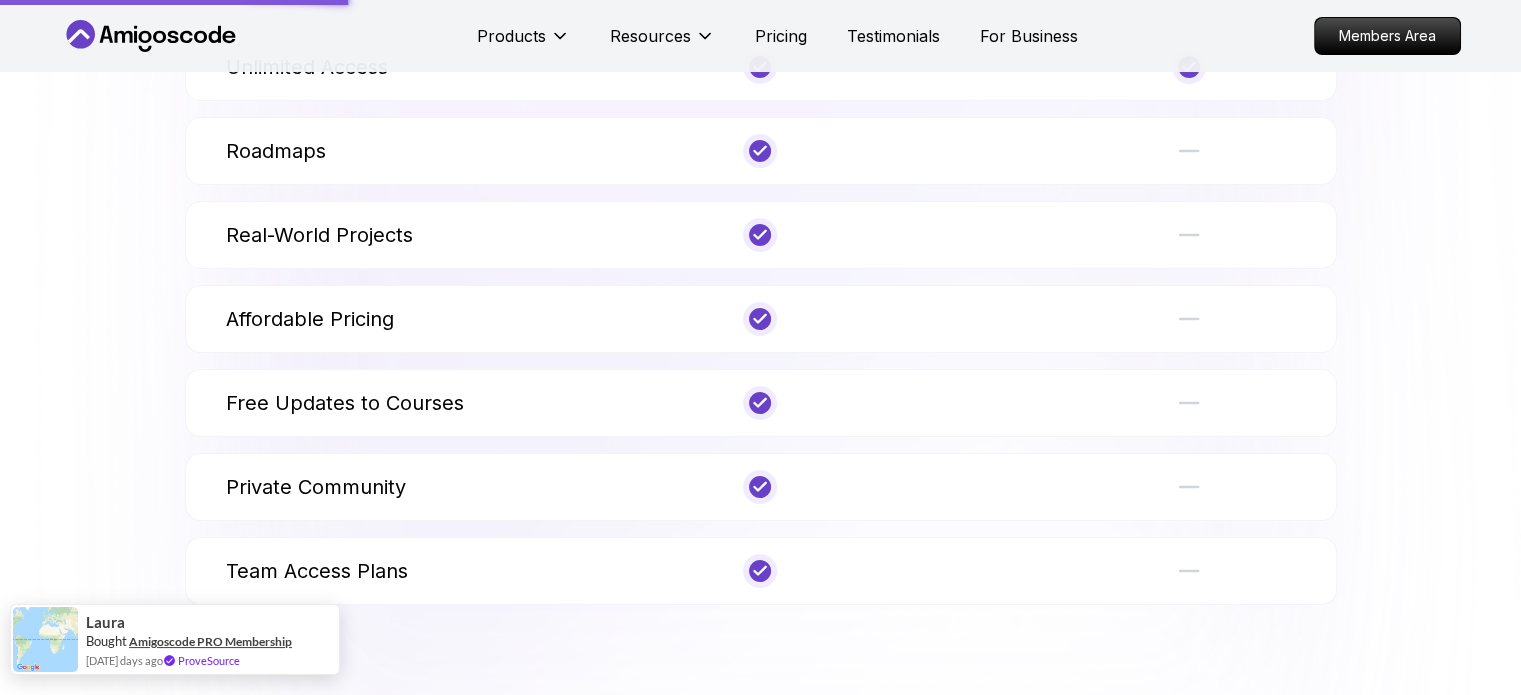 click on "Amigoscode PRO Membership" at bounding box center (210, 641) 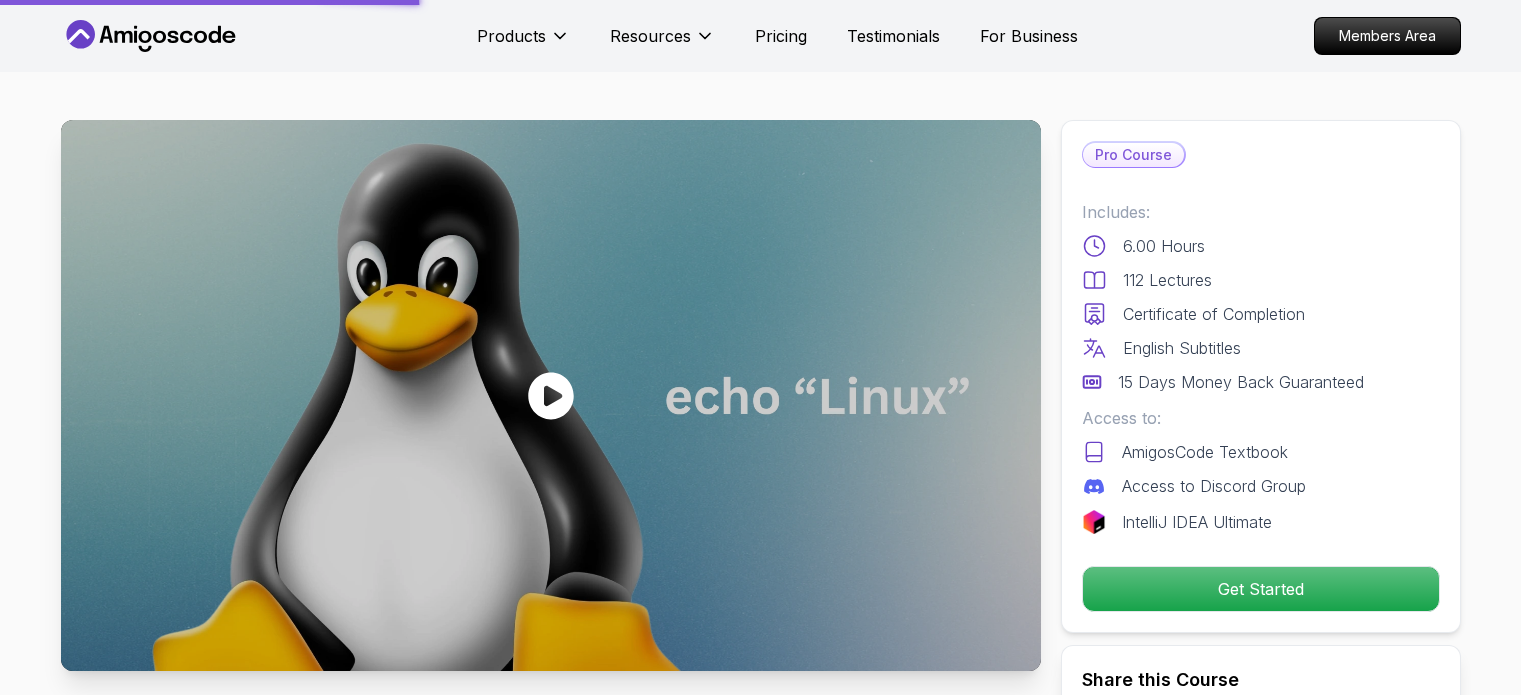 scroll, scrollTop: 520, scrollLeft: 0, axis: vertical 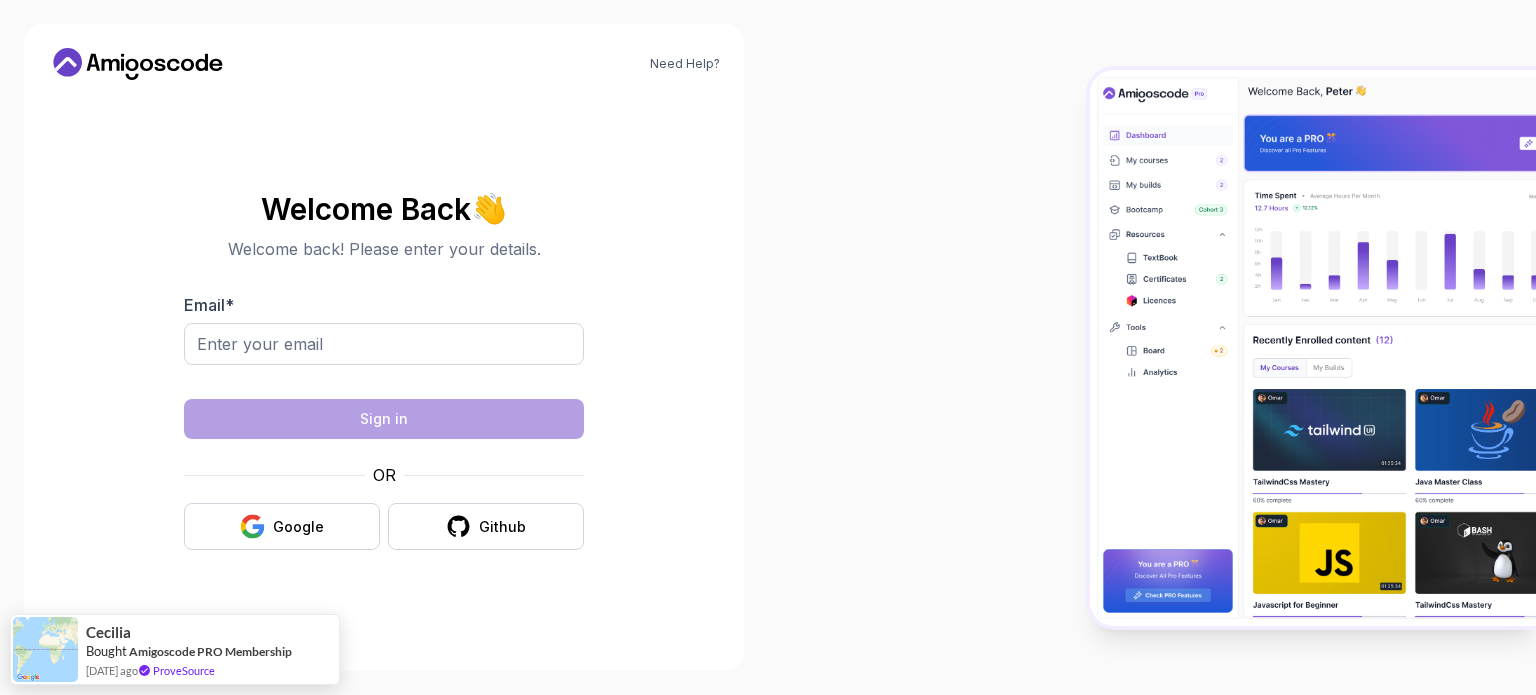 click on "Welcome Back 👋 Welcome back! Please enter your details. Email * Sign in OR Google Github" at bounding box center [384, 371] 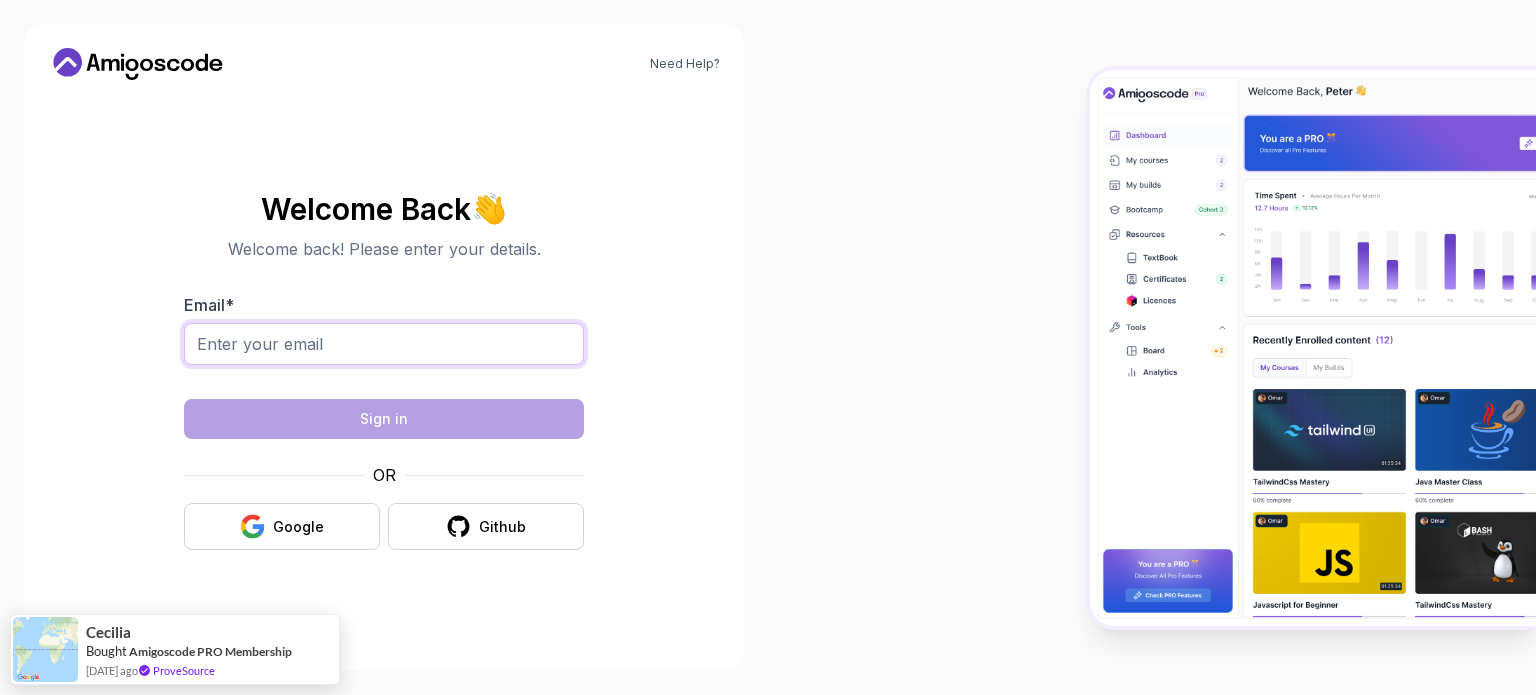 click on "Email *" at bounding box center (384, 344) 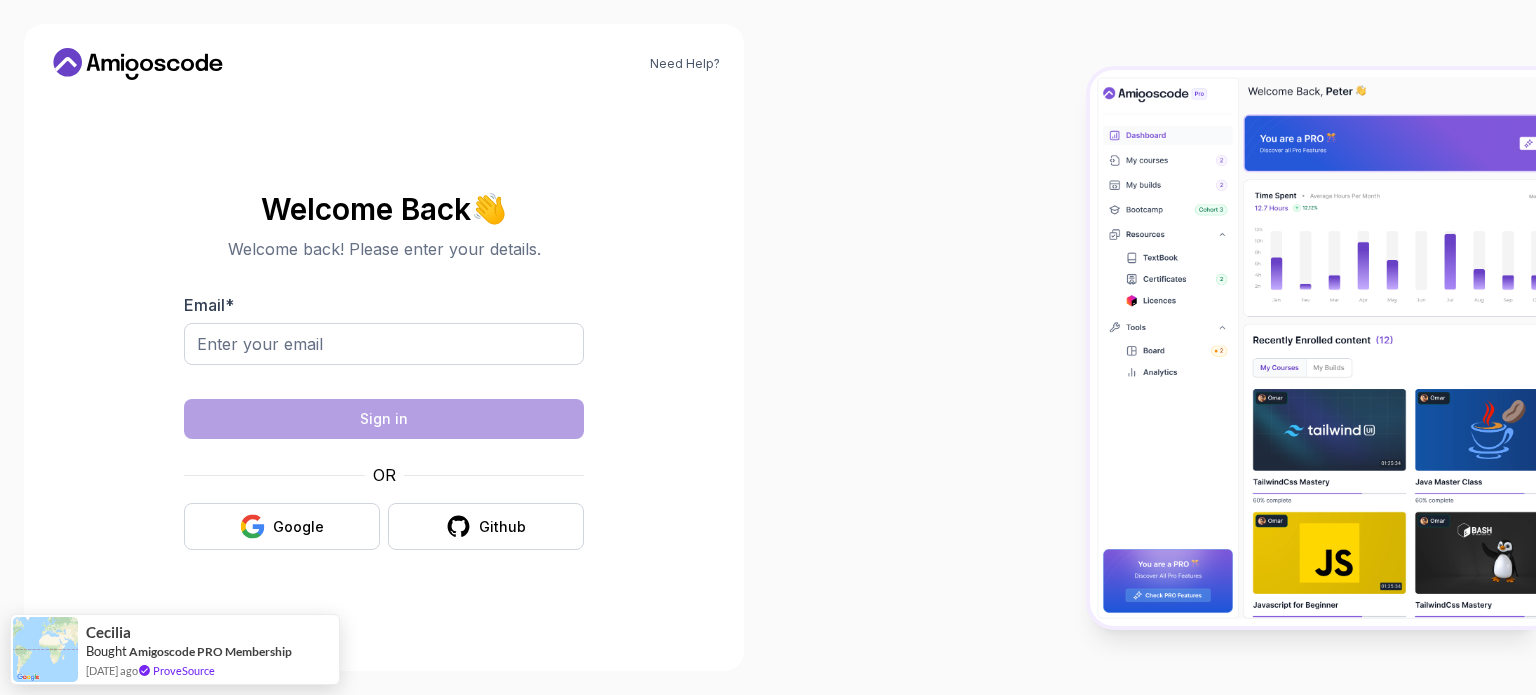 click on "Welcome Back 👋 Welcome back! Please enter your details. Email * Sign in OR Google Github" at bounding box center [384, 371] 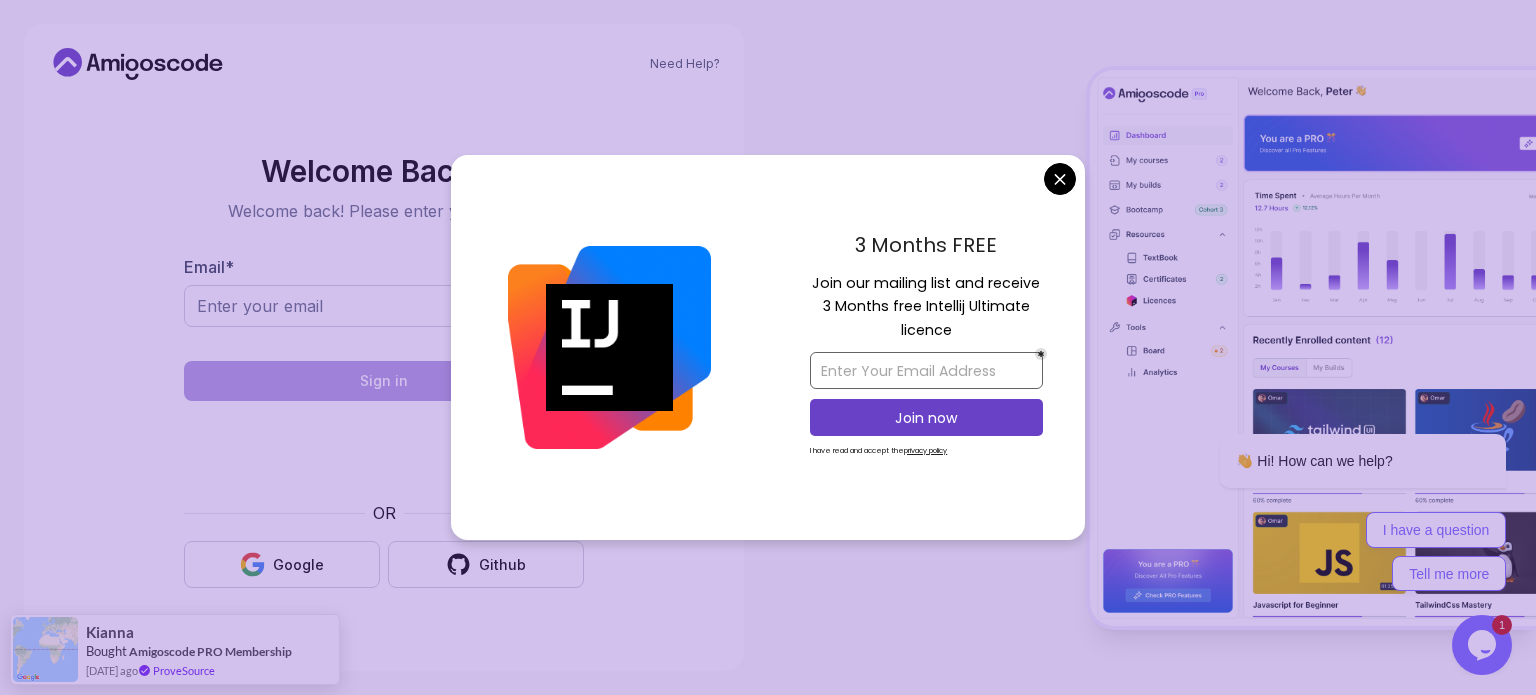 scroll, scrollTop: 0, scrollLeft: 0, axis: both 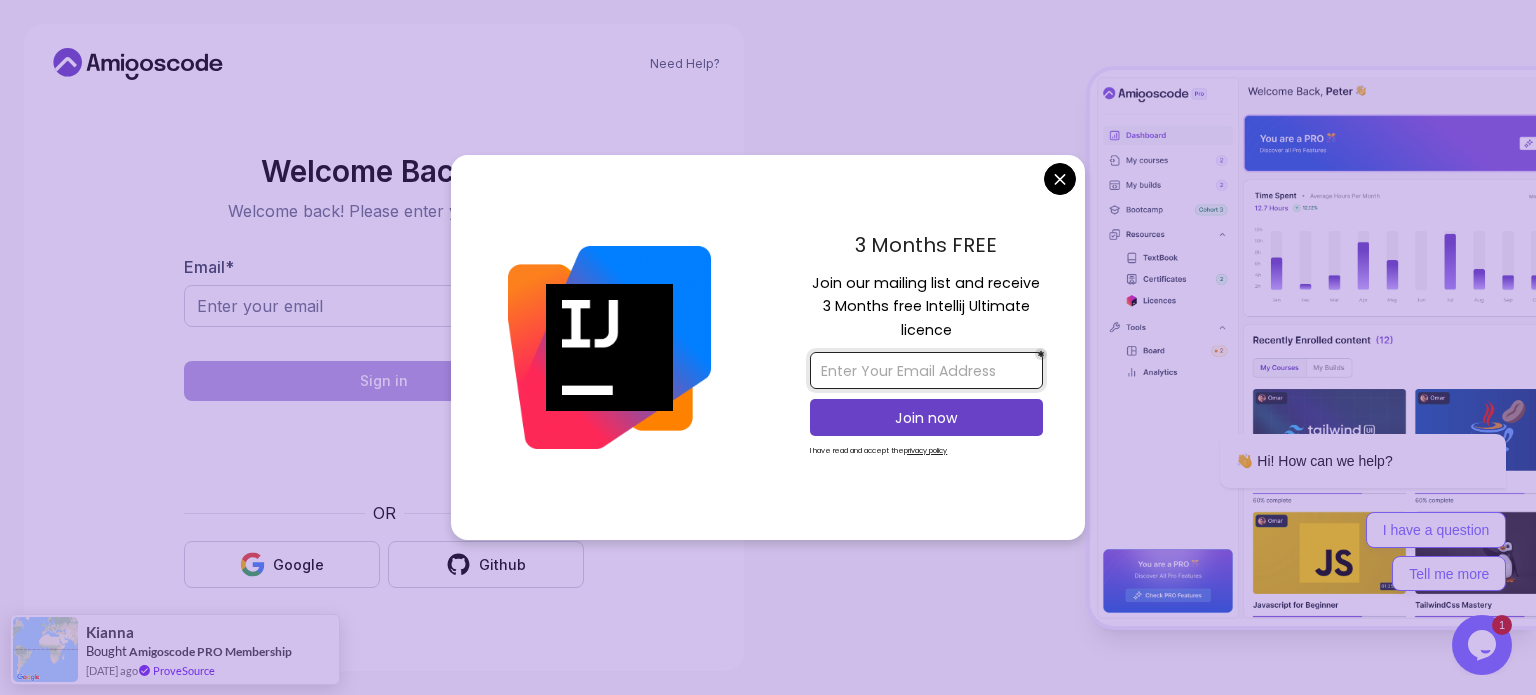 click at bounding box center (926, 370) 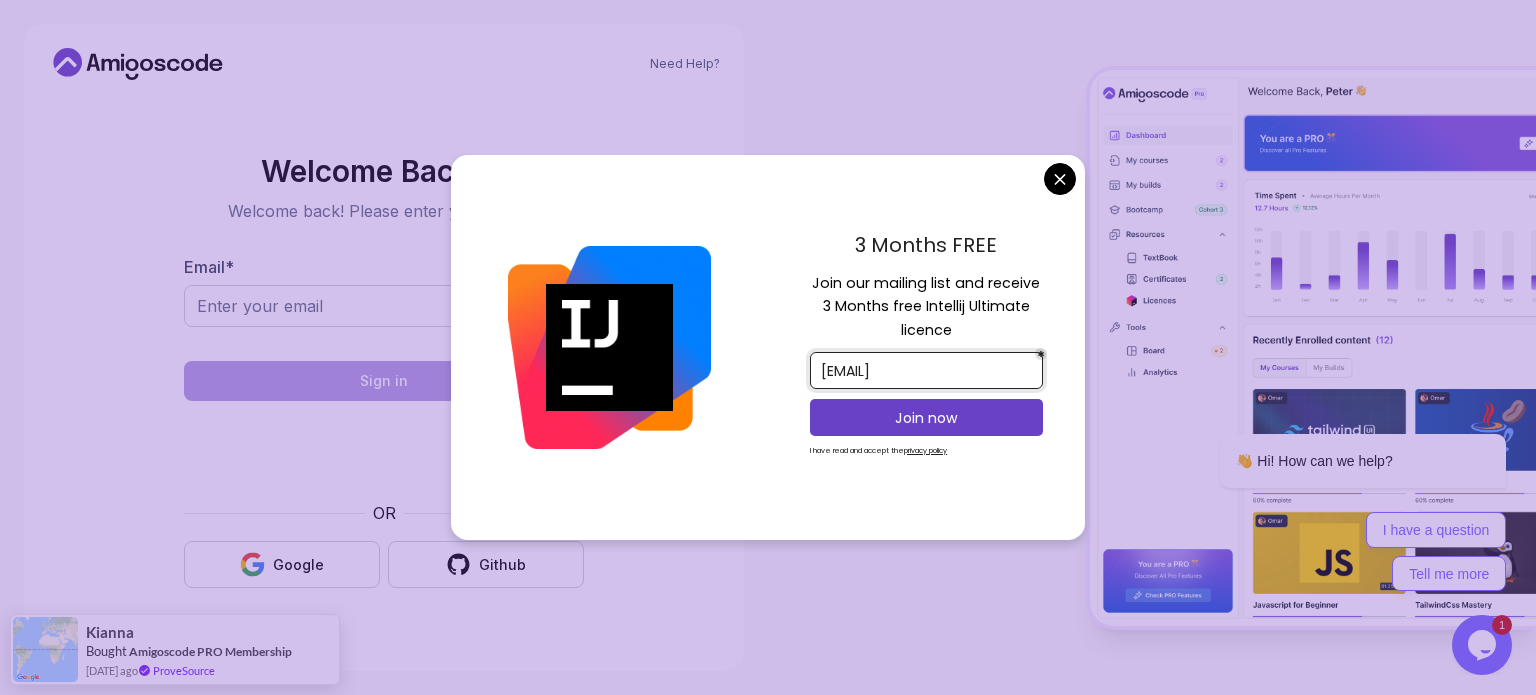 click on "engeslam399@gmail.com" at bounding box center (926, 370) 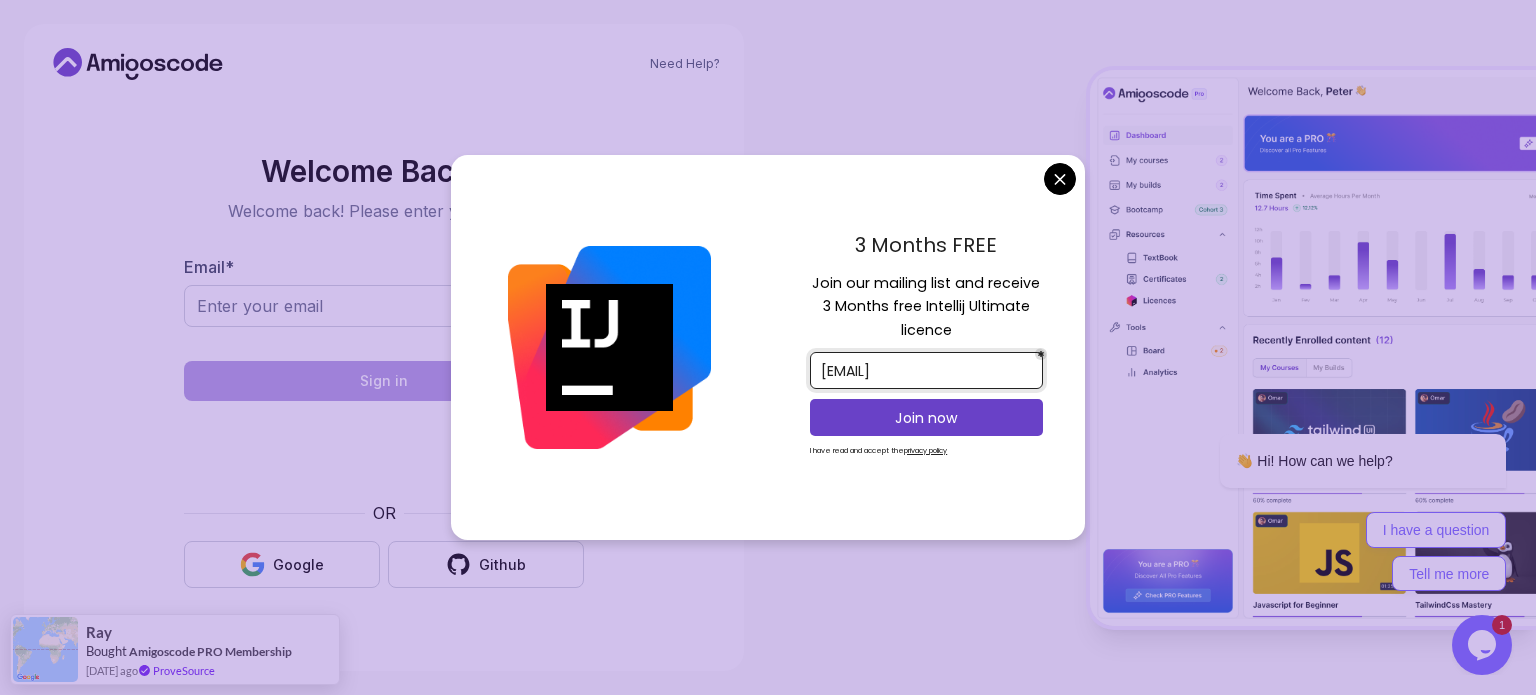 type on "eslam.399.gomaa@gmail.com" 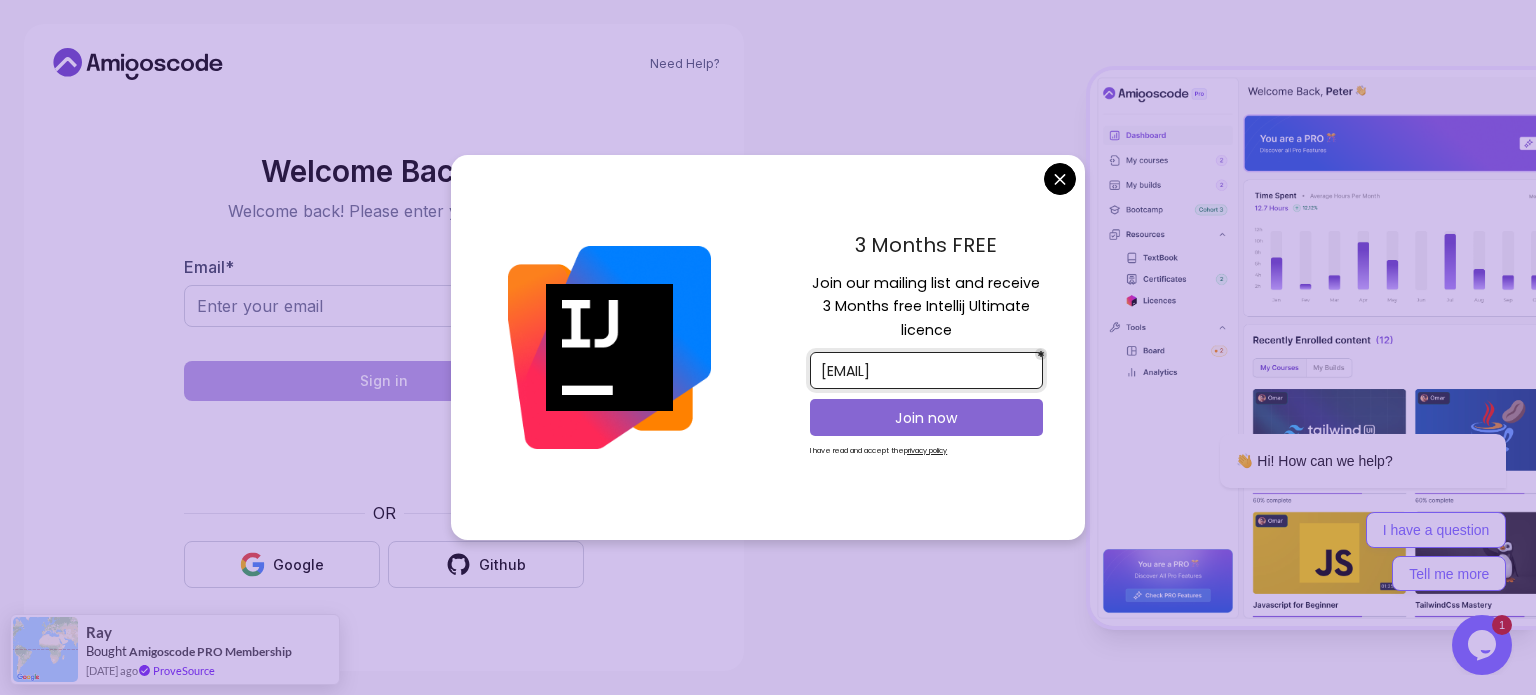 click on "Join now" at bounding box center (926, 418) 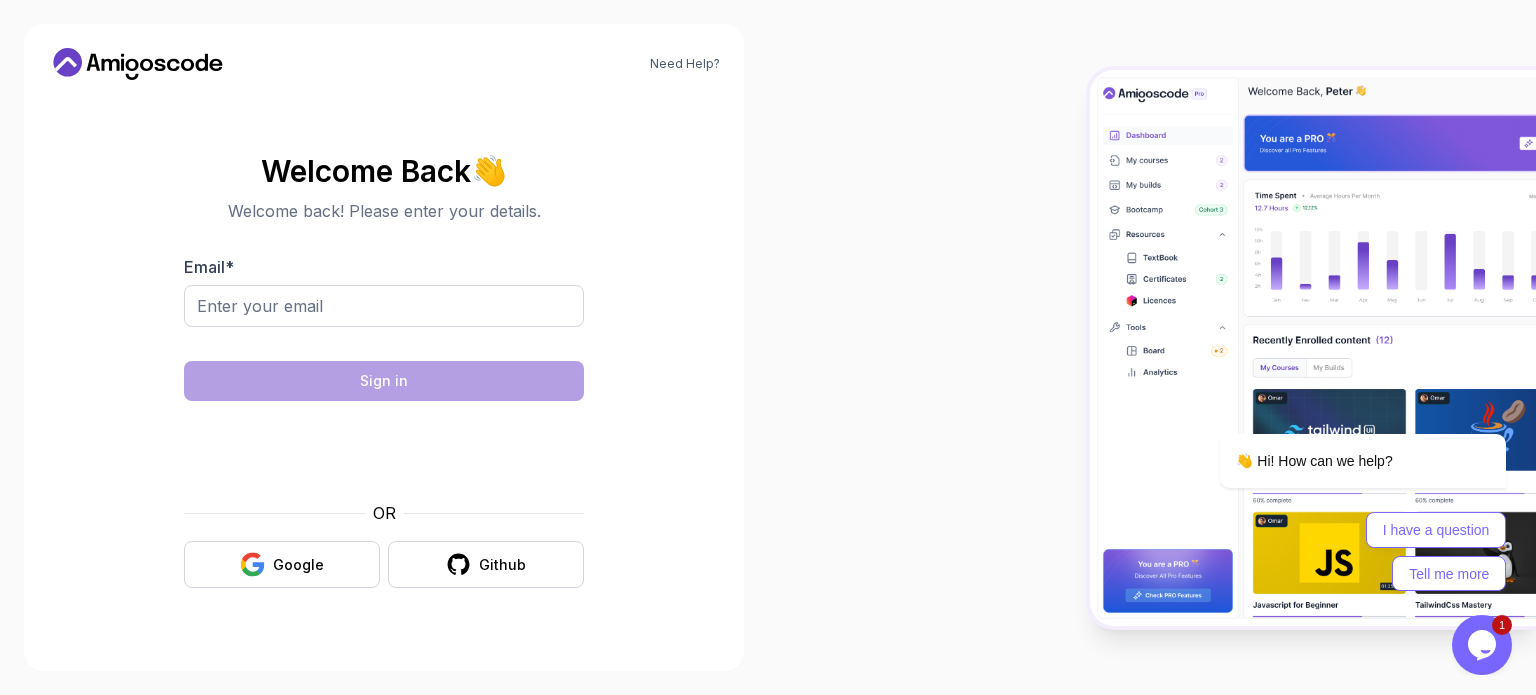 click on "Need Help? Welcome Back 👋 Welcome back! Please enter your details. Email * Sign in OR Google Github" at bounding box center (768, 347) 